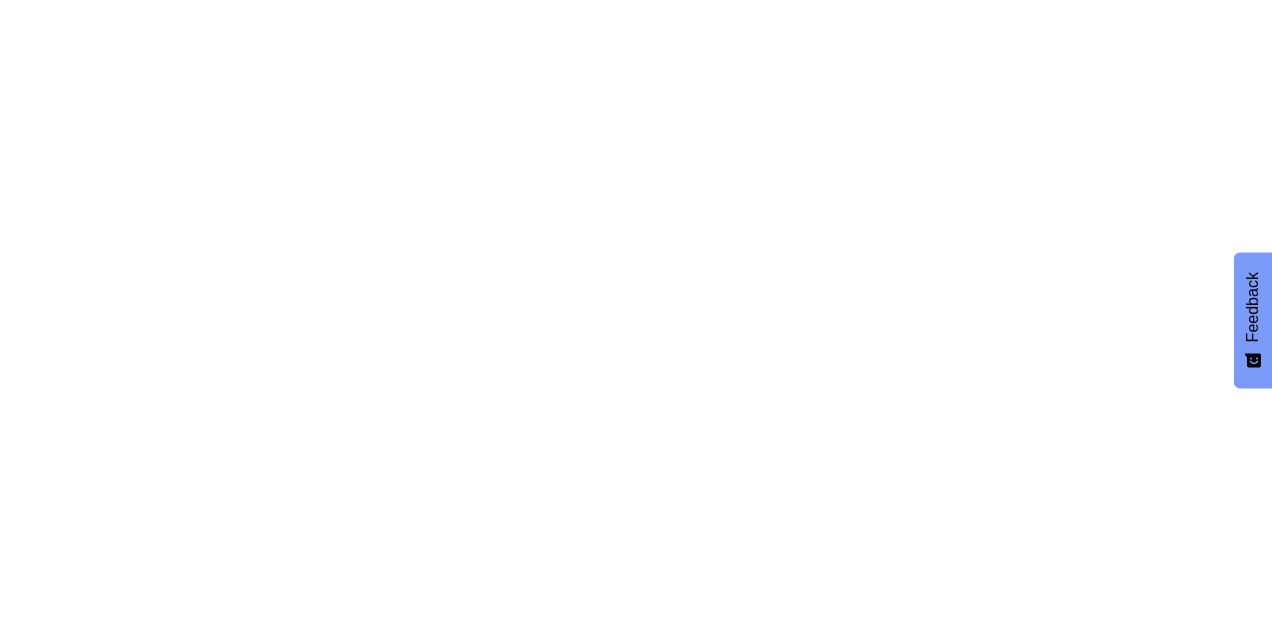 scroll, scrollTop: 0, scrollLeft: 0, axis: both 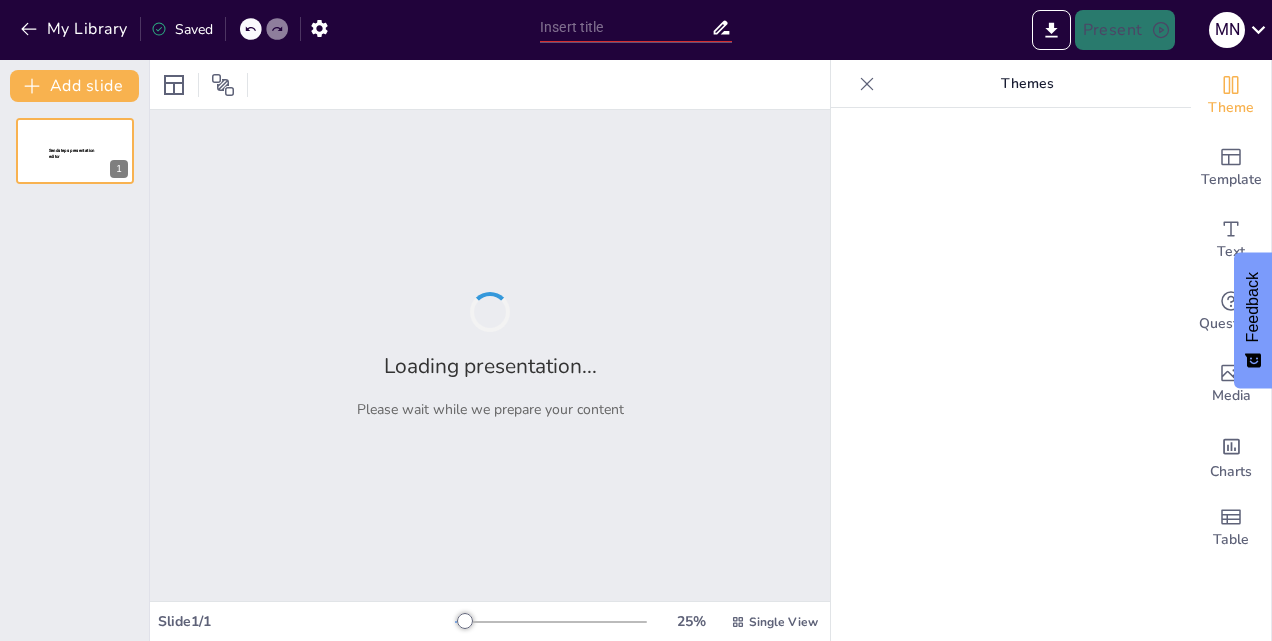 type on "Integrating Encoders and Decoders: Enhancing Efficiency in Communication and Automation" 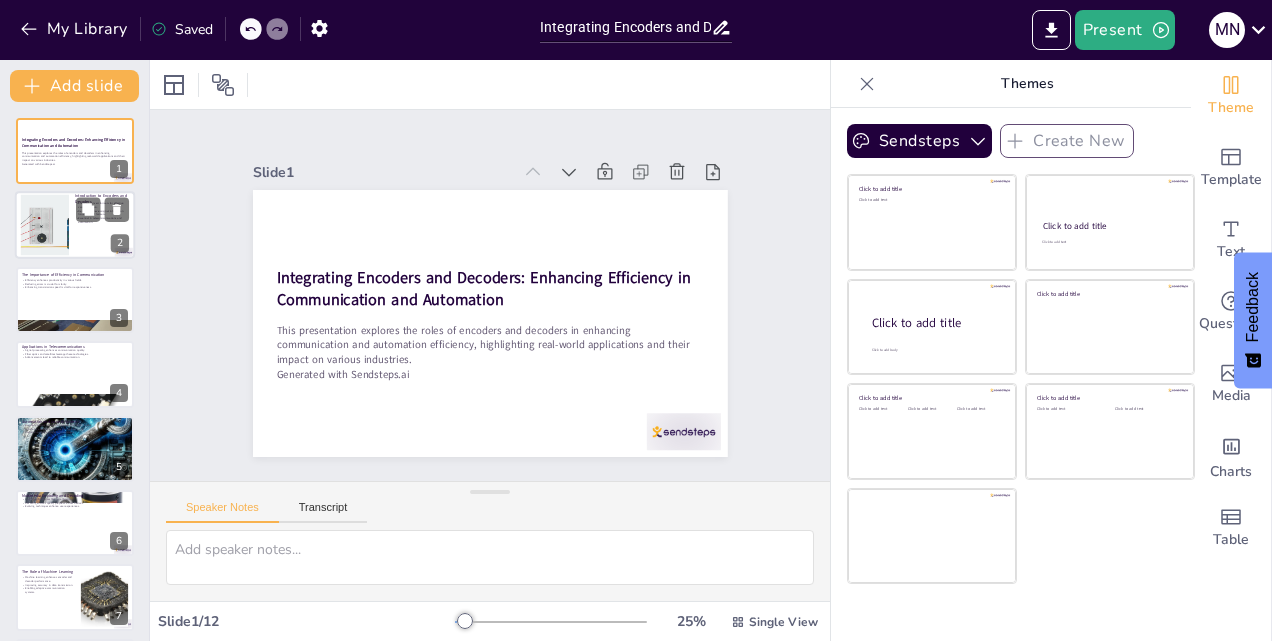 checkbox on "true" 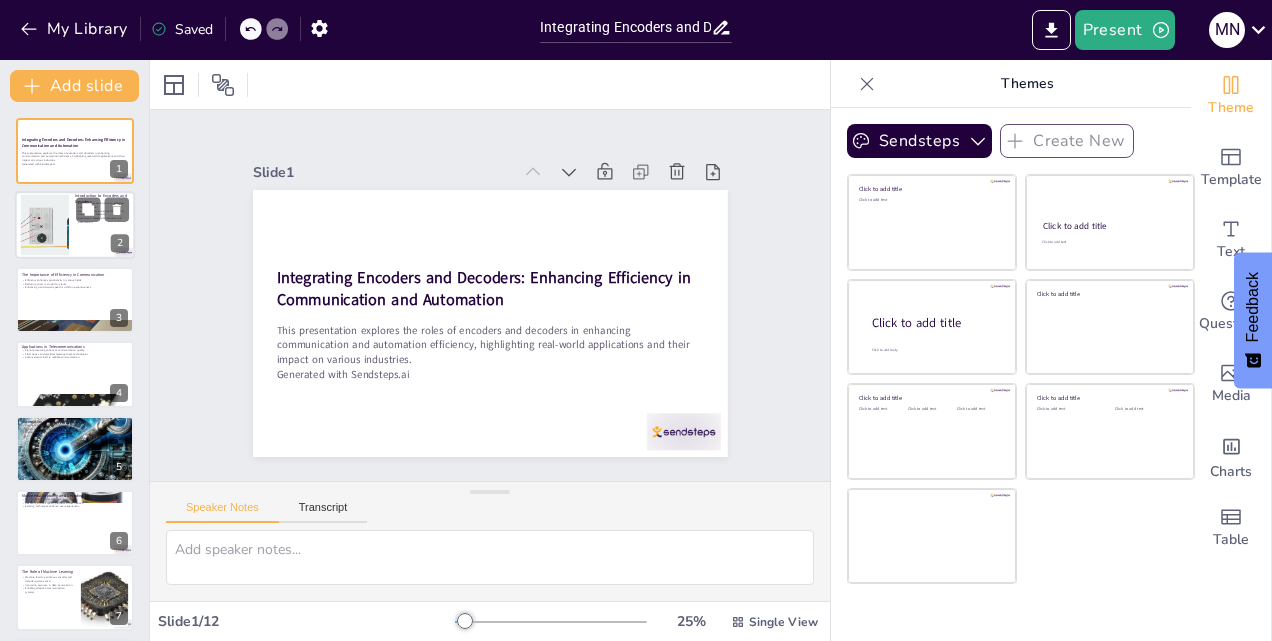click at bounding box center (75, 226) 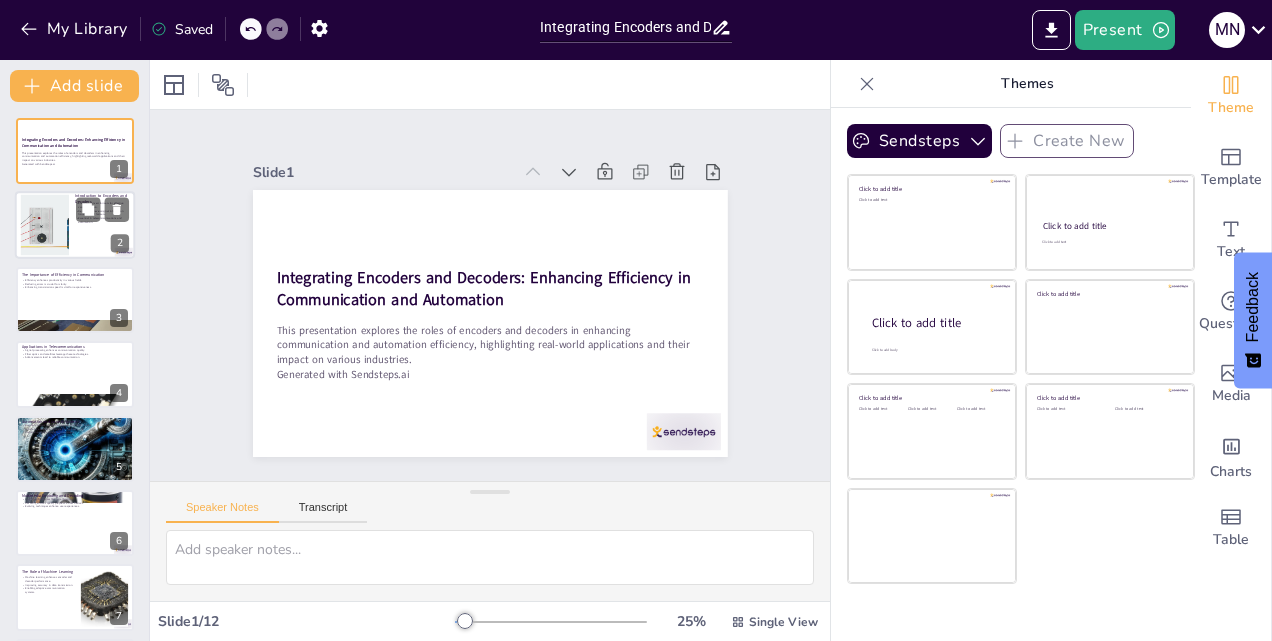 type on "Encoders play a crucial role in transforming information into a format suitable for transmission, ensuring clarity and efficiency in communication. This process is fundamental in various applications, from telecommunications to multimedia.
Decoders are equally important as they allow the retrieval of original information from encoded formats. This reverse process is essential for ensuring that data can be accurately interpreted and used in its intended context.
The significance of encoders and decoders in telecommunications and automation cannot be overstated. They facilitate seamless communication and operational efficiency, making them indispensable in today's technology-driven world." 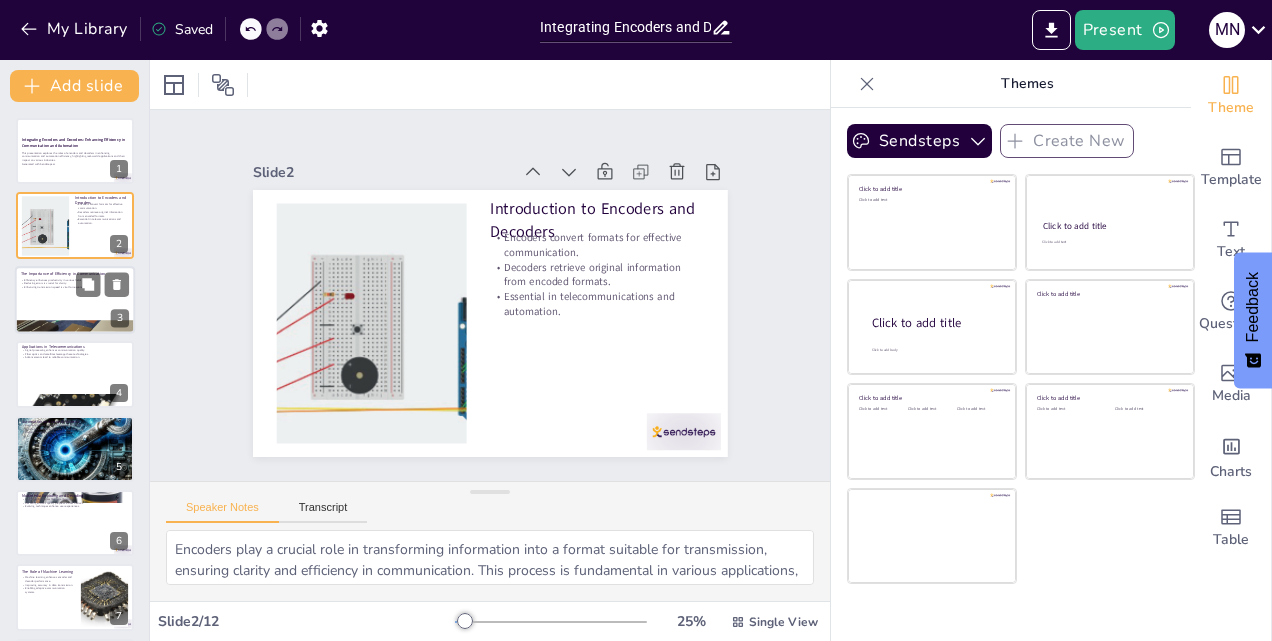 checkbox on "true" 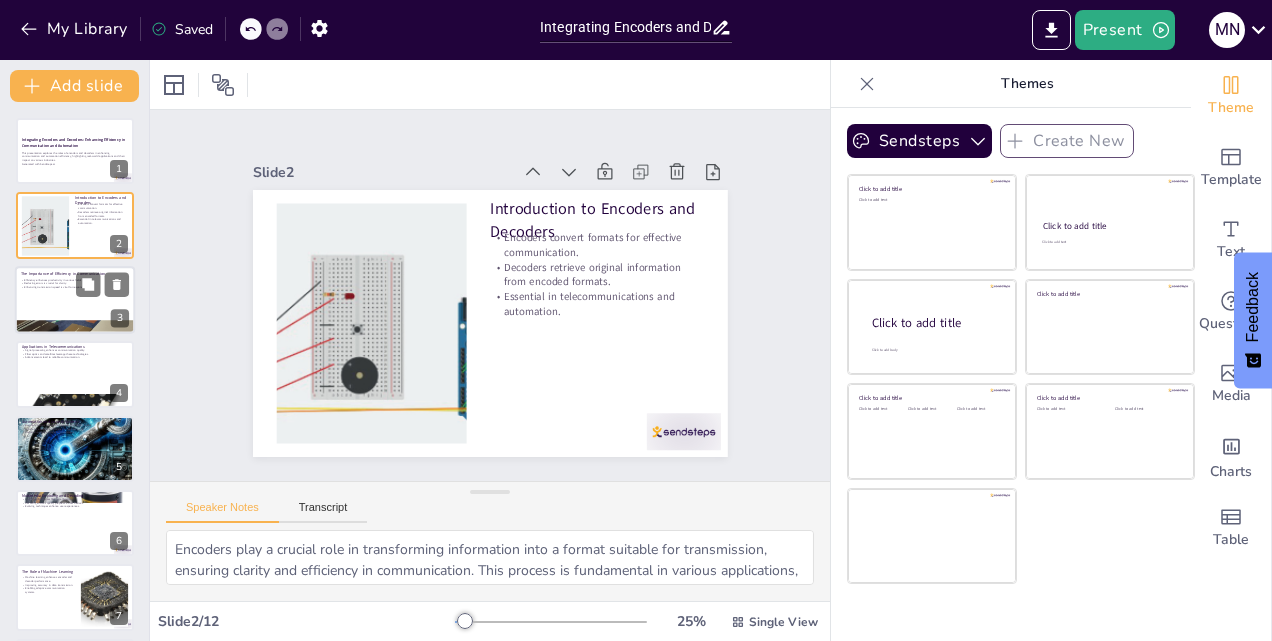 click at bounding box center (75, 300) 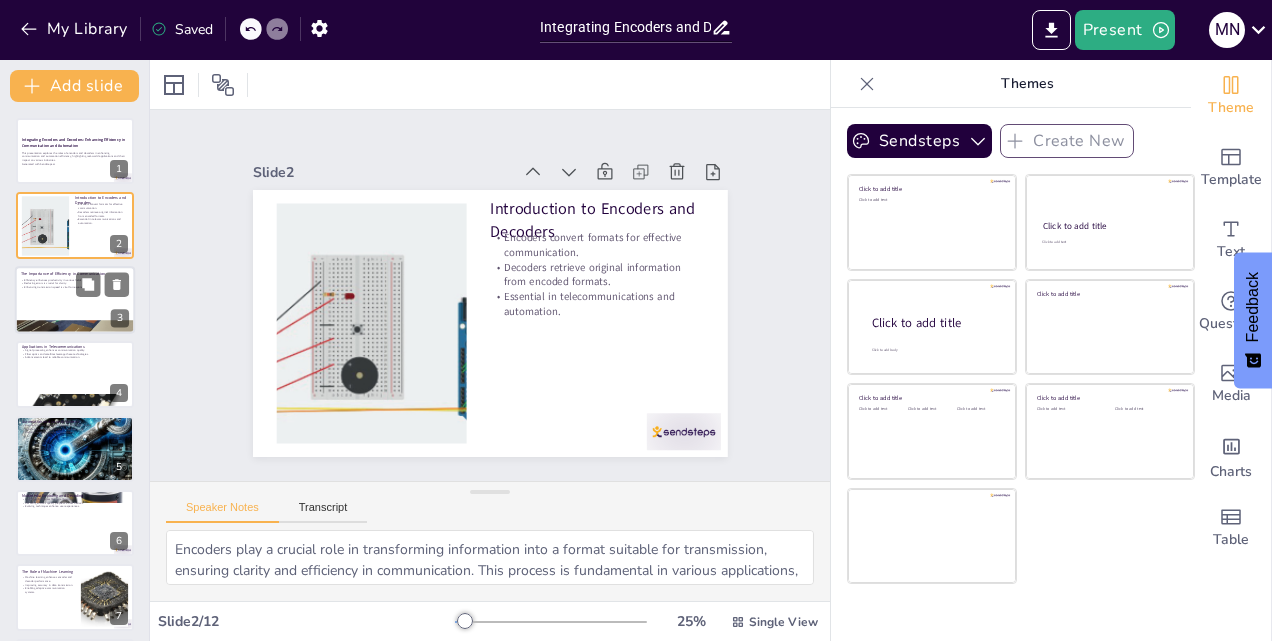 type on "Enhancing efficiency in communication directly correlates with increased productivity. When information is exchanged clearly and promptly, organizations can achieve their objectives more effectively, leading to improved outcomes.
Reducing errors in communication is essential for maintaining clarity. Encoders and decoders help ensure that messages are transmitted without distortion, allowing for accurate interpretation. This clarity is vital in sectors where precision is crucial, such as healthcare and finance.
Enhancing transmission speed is critical for maintaining responsiveness in communication. Quick exchanges of information enable organizations to react promptly to changes and challenges, fostering a more agile operational environment." 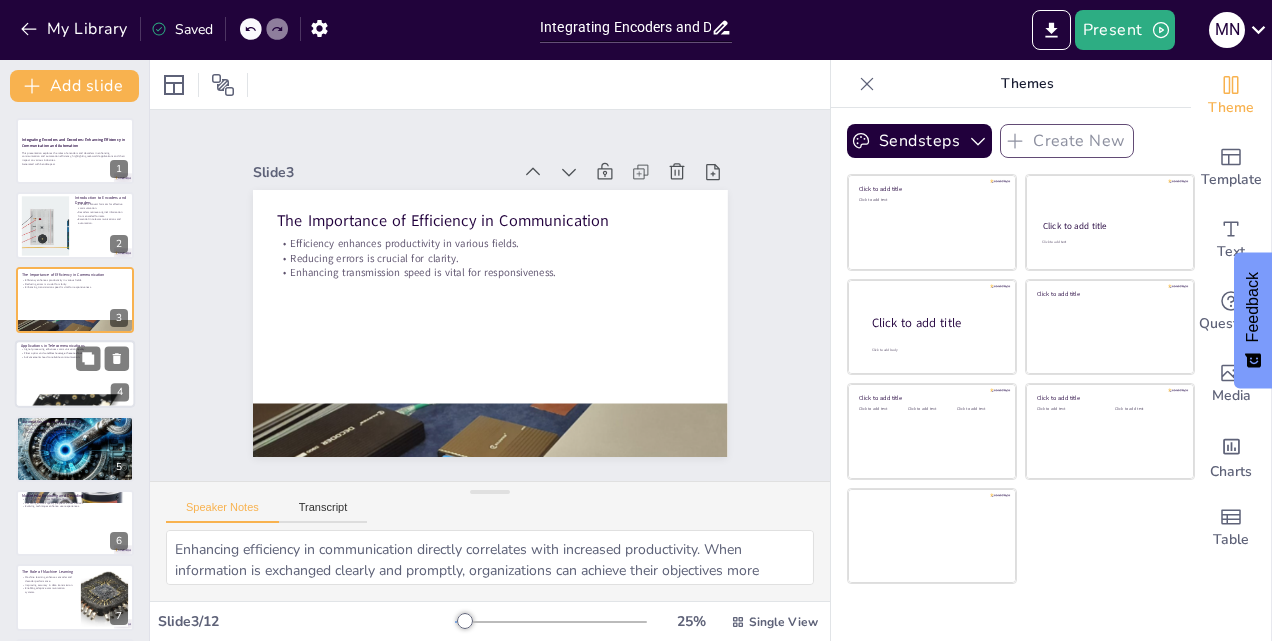 checkbox on "true" 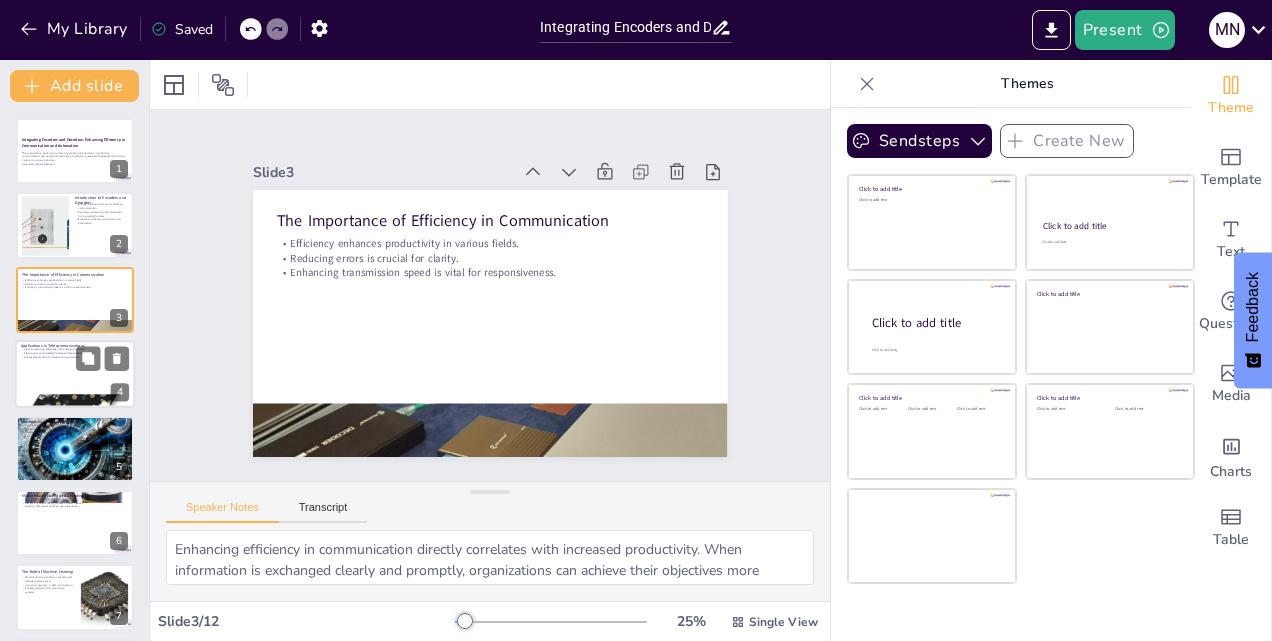 click on "Advancements lead to reliable communication." at bounding box center [75, 358] 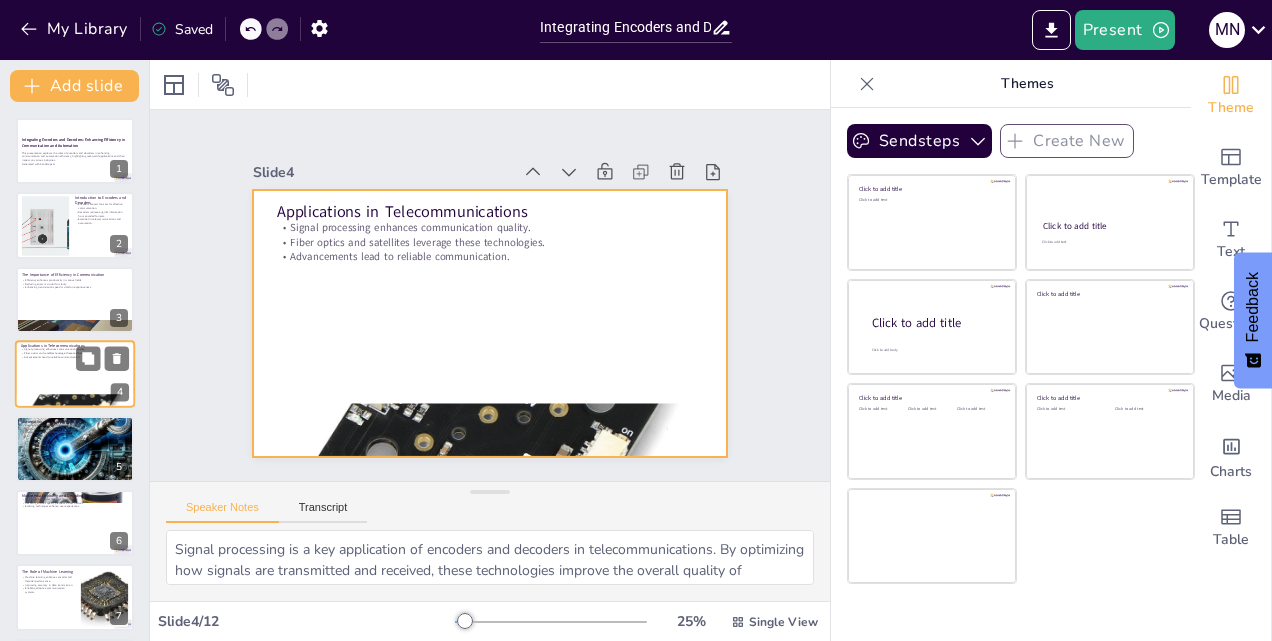 scroll, scrollTop: 2, scrollLeft: 0, axis: vertical 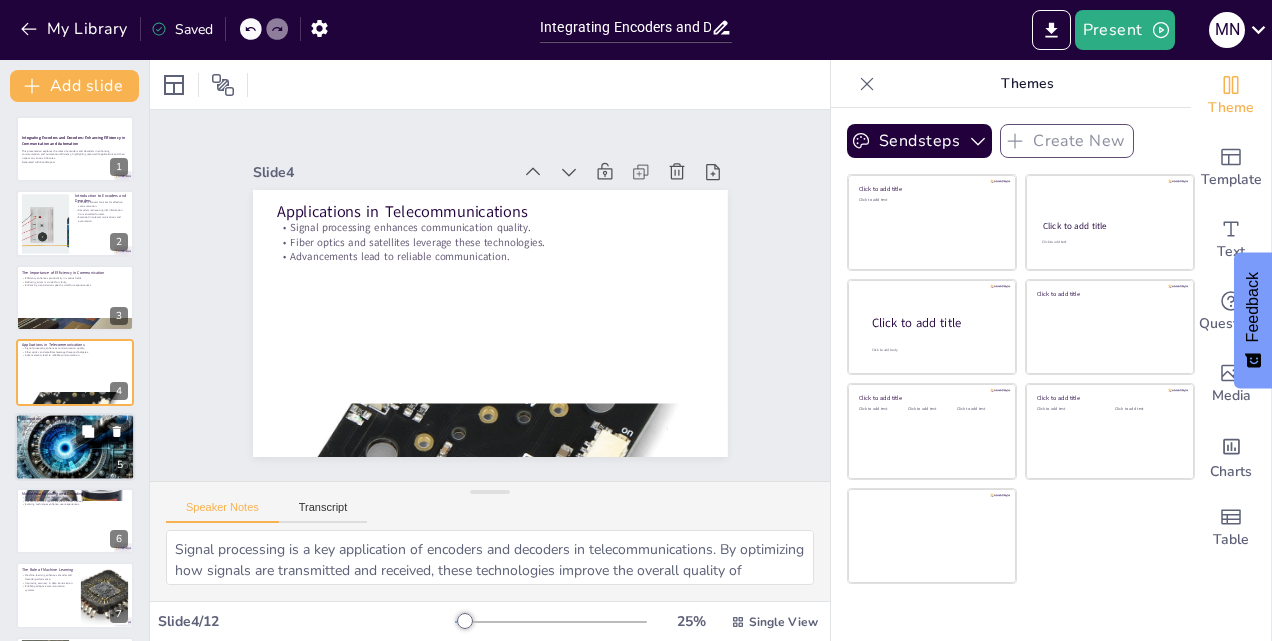 checkbox on "true" 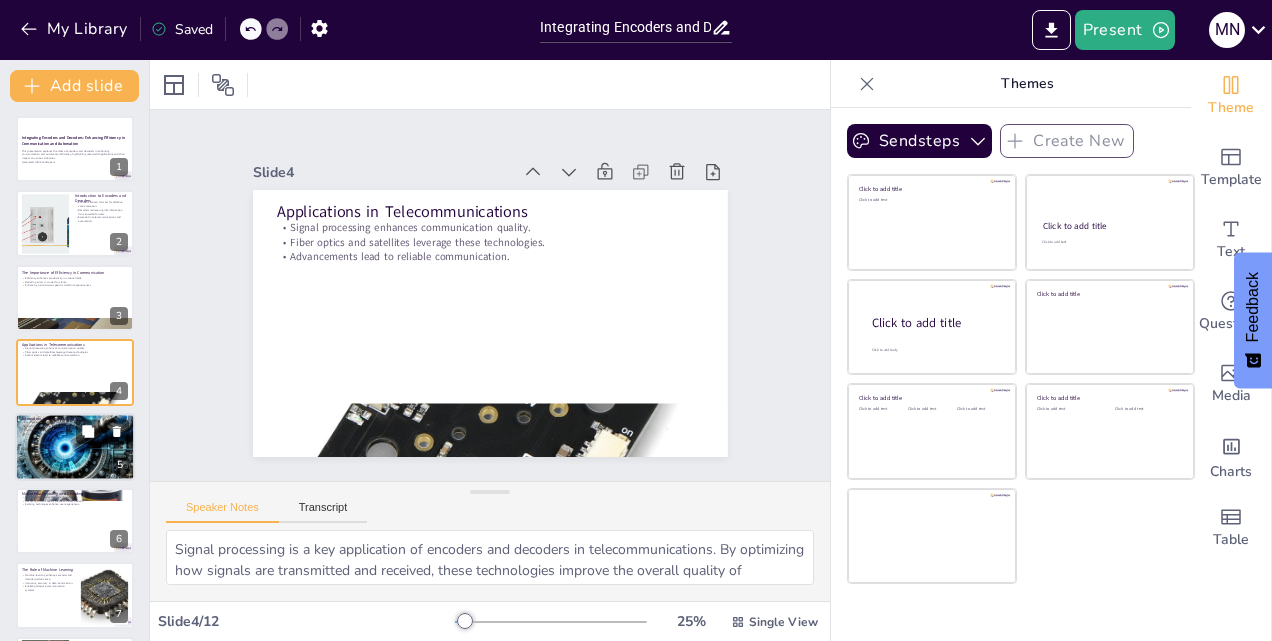 click on "Facilitating precise control and monitoring." at bounding box center (75, 430) 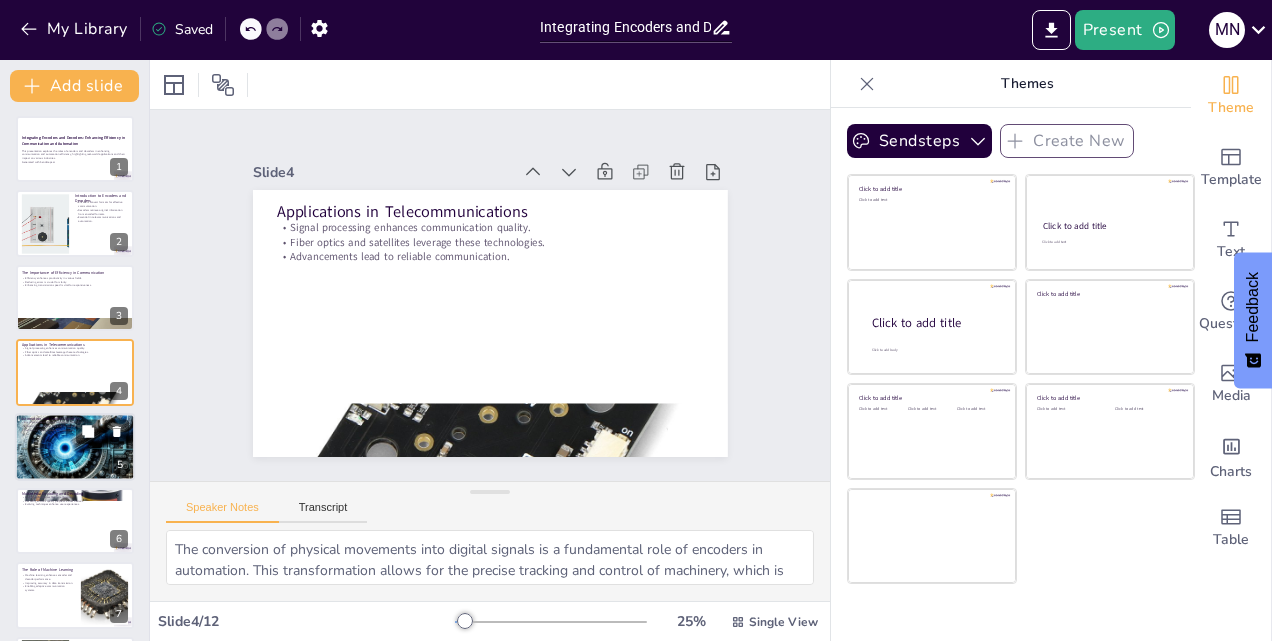 scroll, scrollTop: 77, scrollLeft: 0, axis: vertical 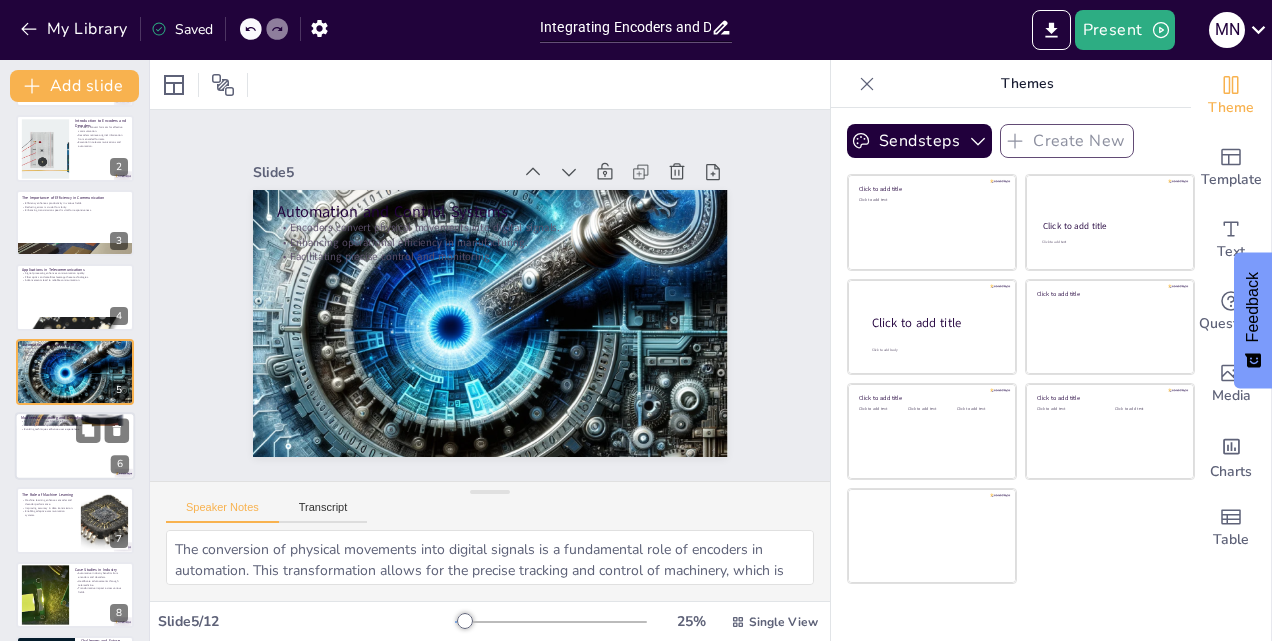 checkbox on "true" 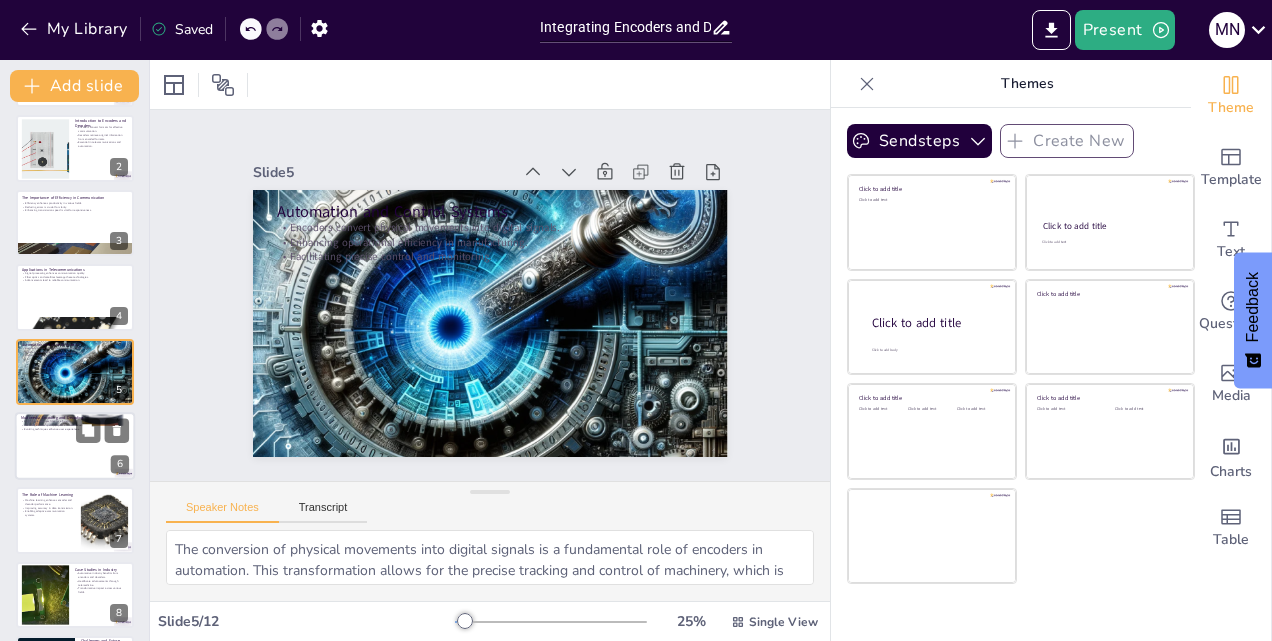 click at bounding box center (75, 446) 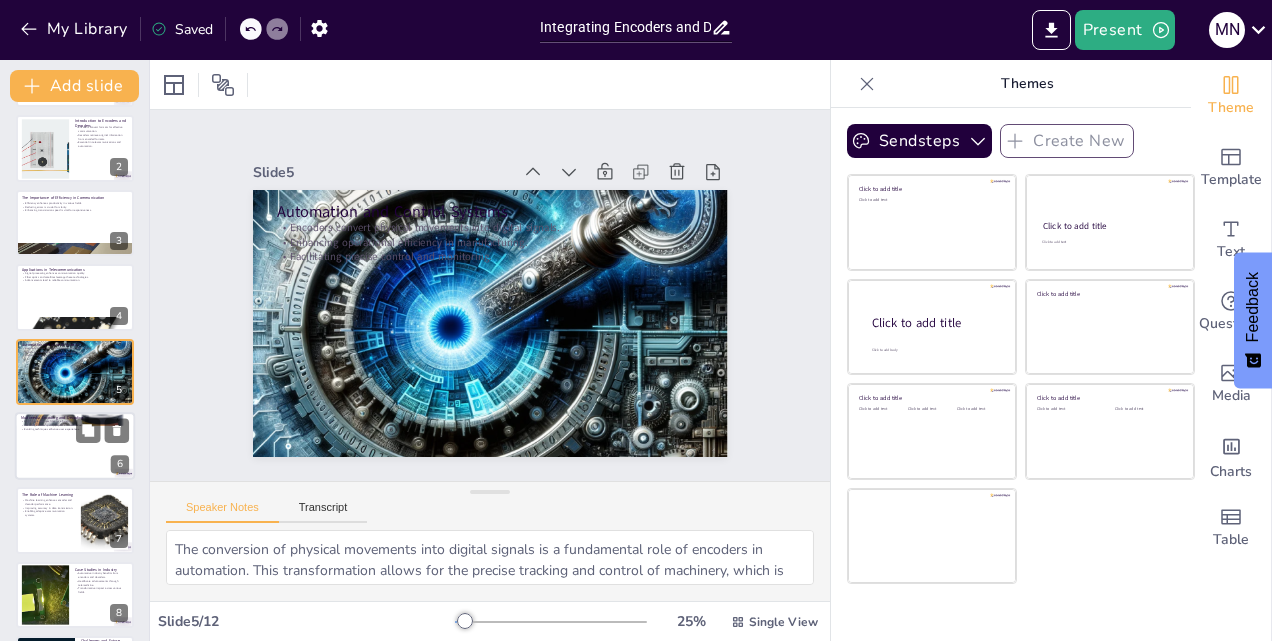 type on "Encoding is essential for compressing files, which facilitates efficient storage and transmission of multimedia content. This process is crucial in an era where digital storage space and bandwidth are often limited.
Decoding plays a significant role in ensuring that users can enjoy high-quality playback of multimedia content. This capability is vital for maintaining user satisfaction and engagement in digital platforms.
The ongoing evolution of encoding and decoding techniques significantly enhances user experiences in multimedia consumption. As these technologies advance, they provide more efficient and higher-quality content delivery, meeting the growing demands of users." 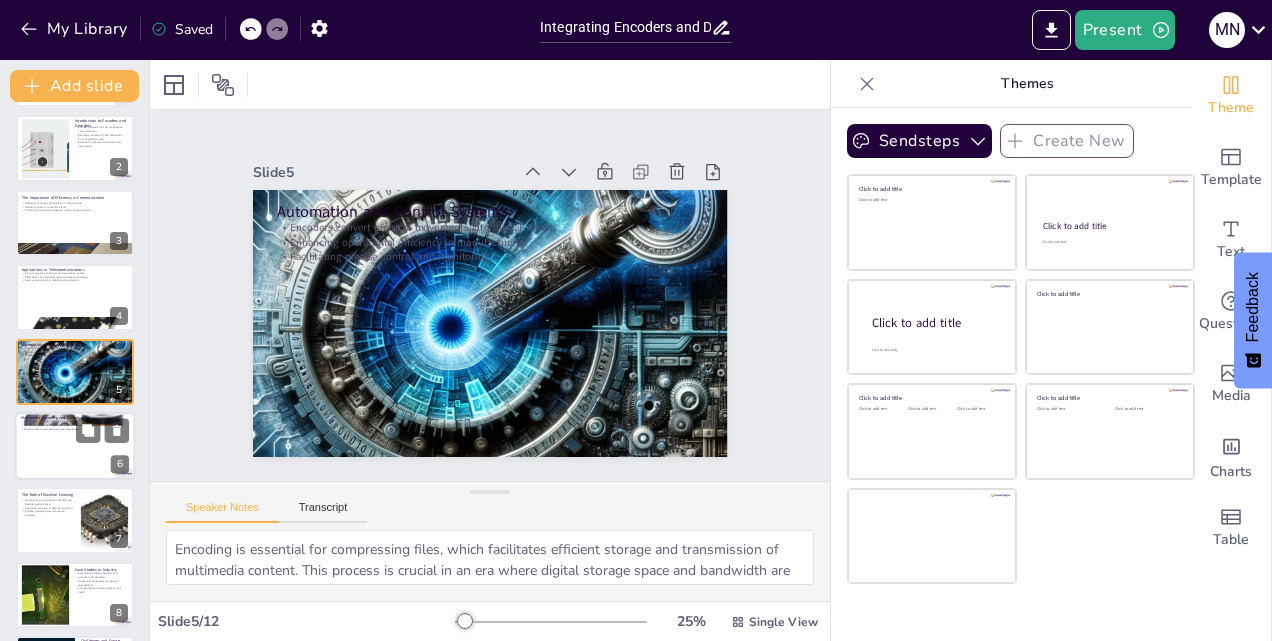 scroll, scrollTop: 151, scrollLeft: 0, axis: vertical 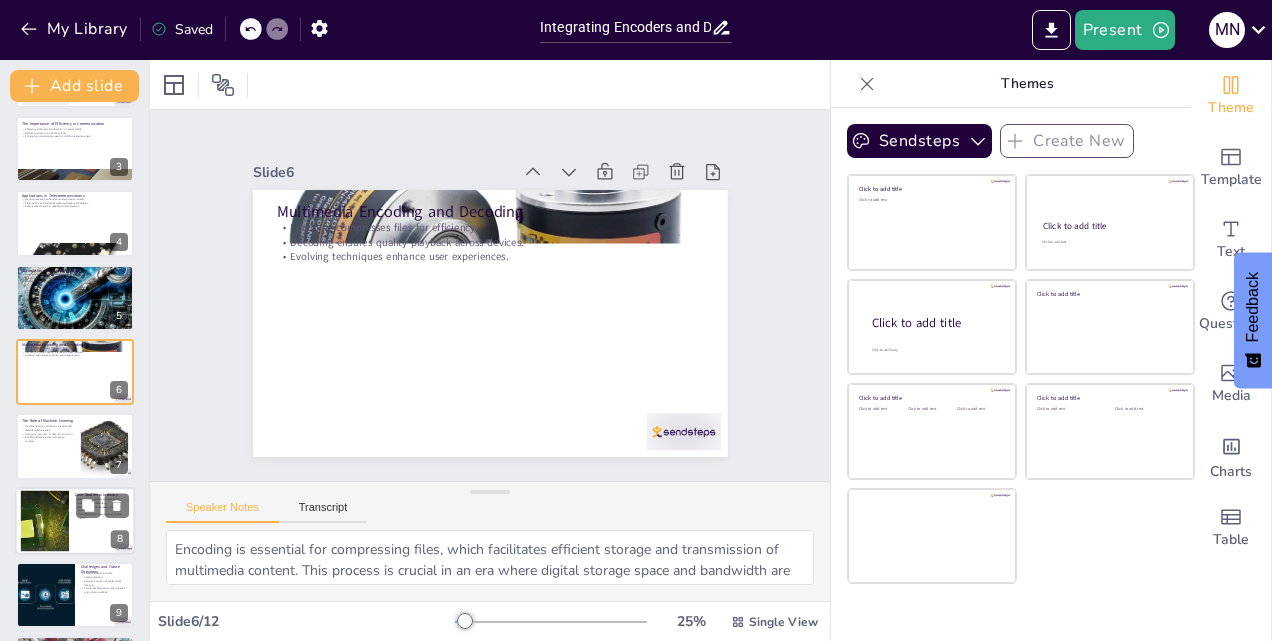 checkbox on "true" 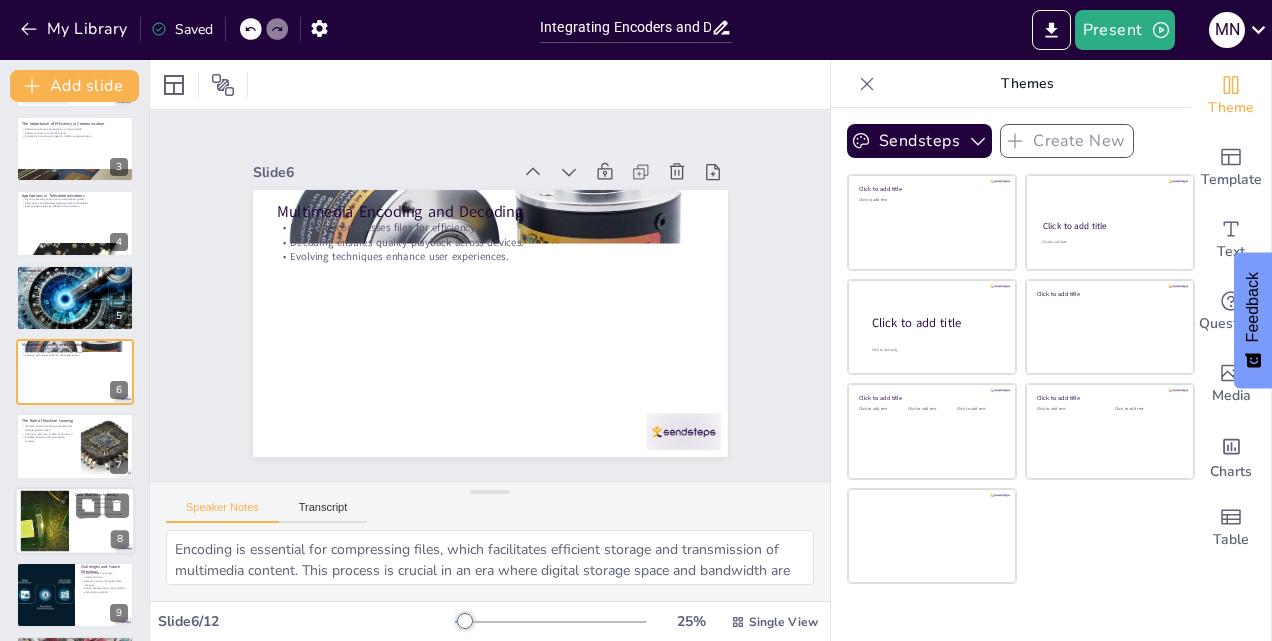 click at bounding box center (45, 520) 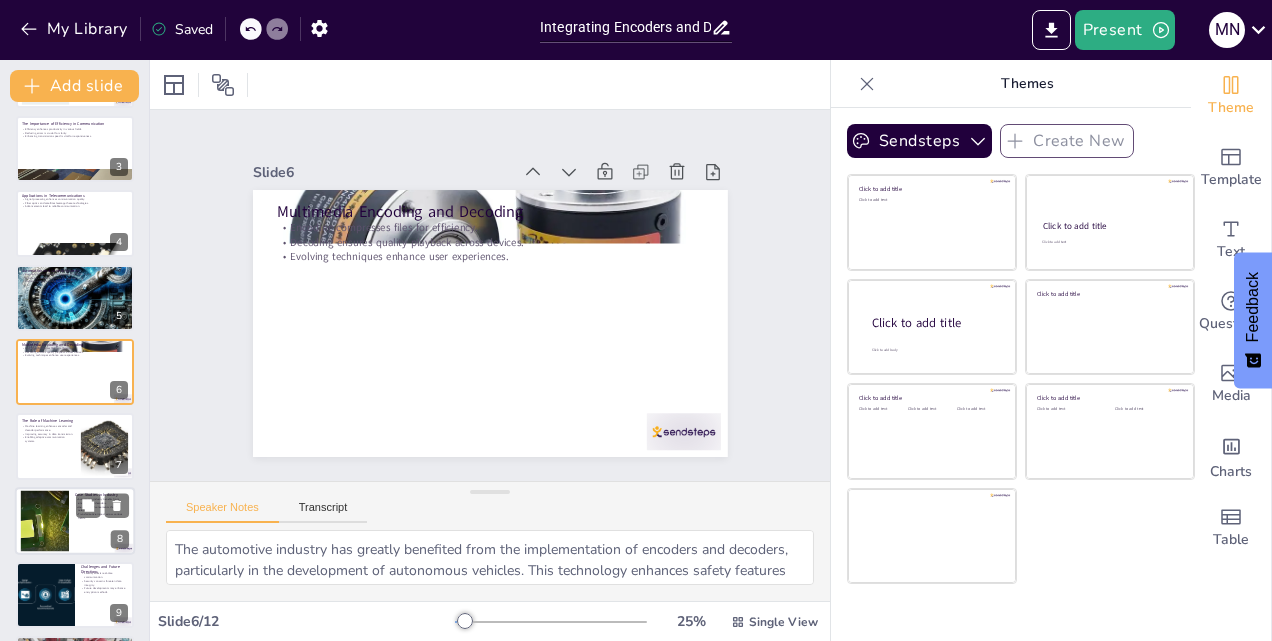 scroll, scrollTop: 300, scrollLeft: 0, axis: vertical 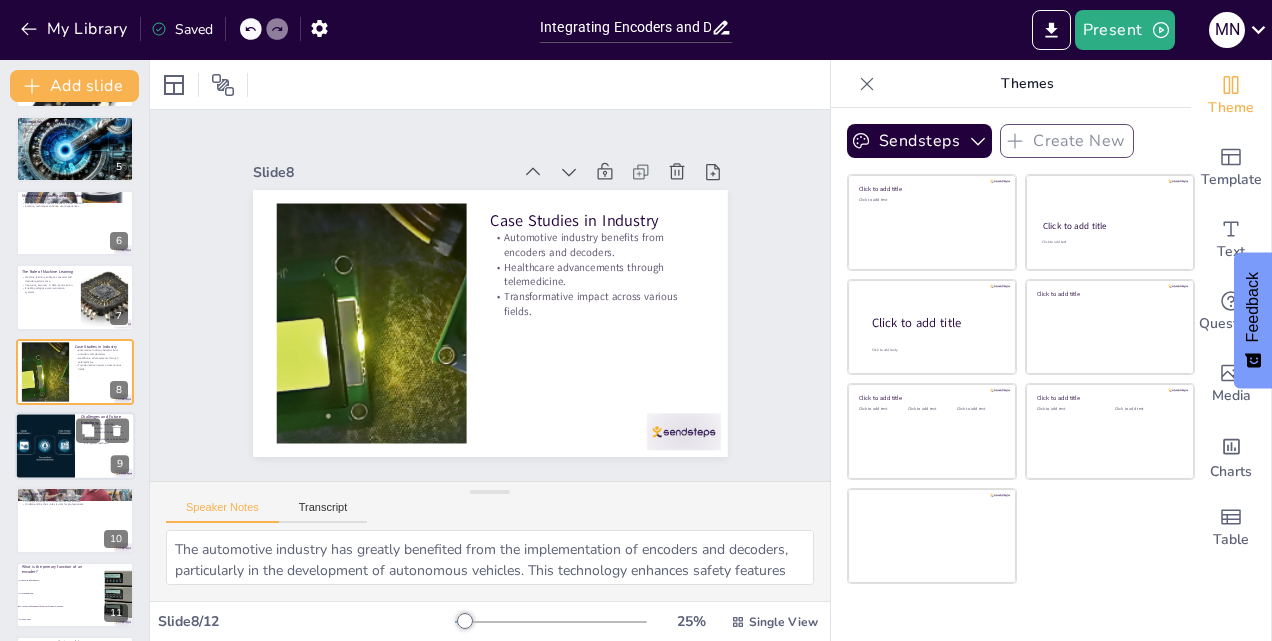 checkbox on "true" 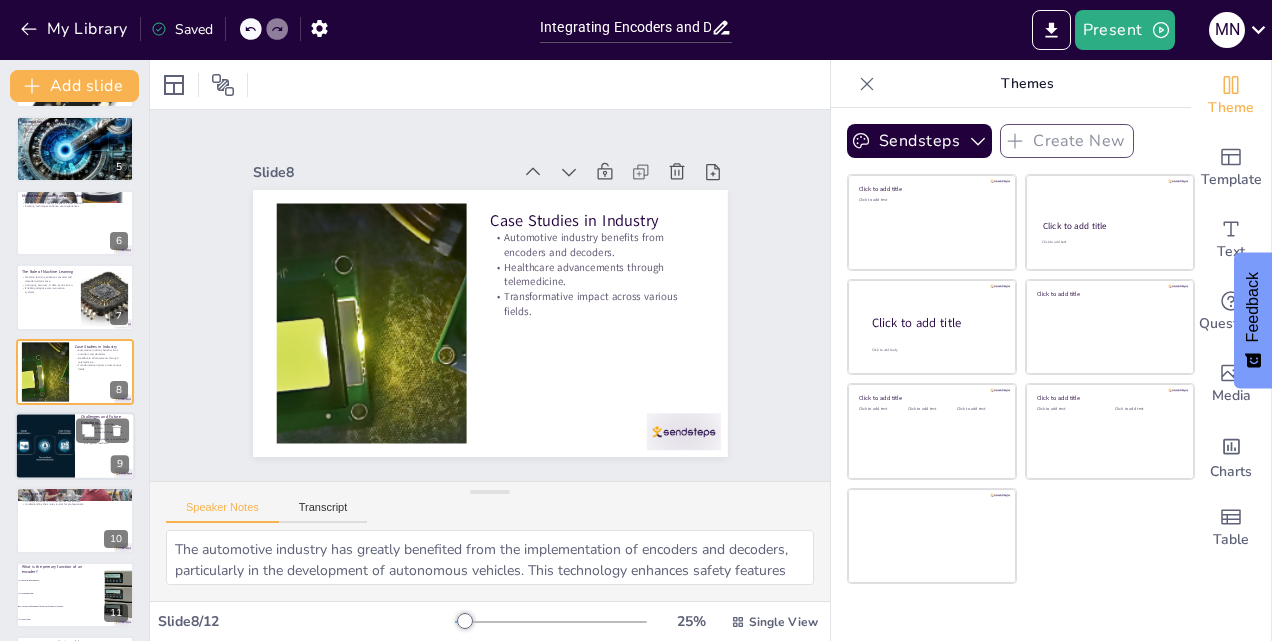 click at bounding box center [45, 446] 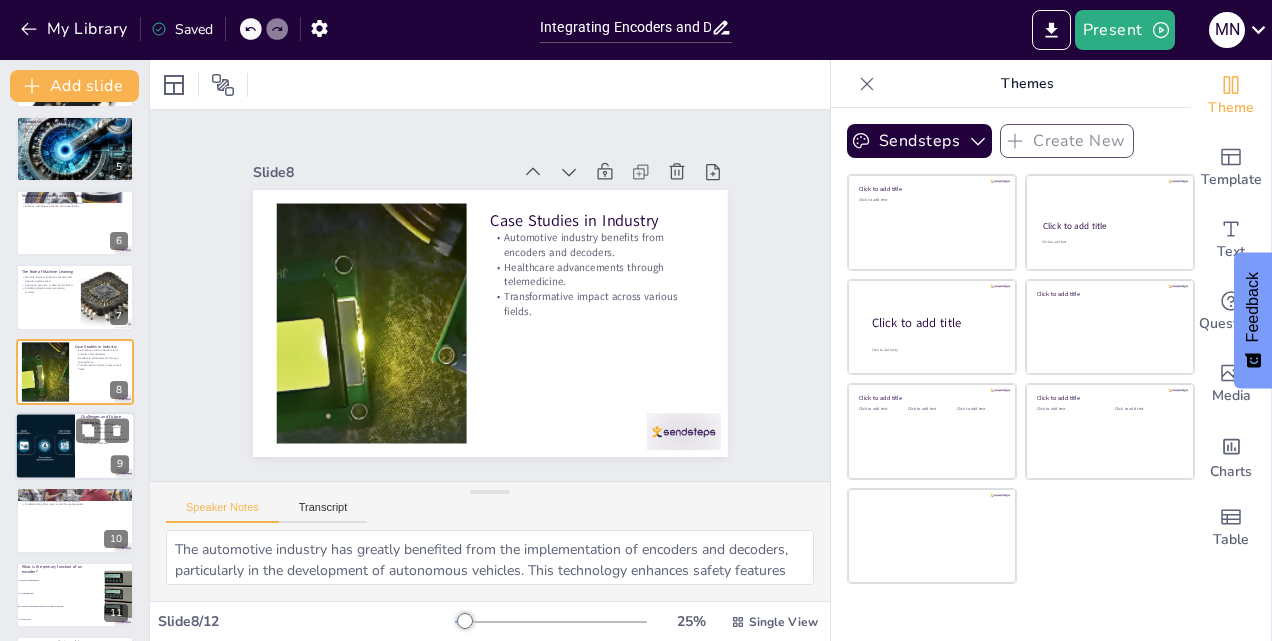 type on "Latency is a significant challenge that can affect the effectiveness of communication systems. High latency can disrupt real-time interactions, making it essential to develop solutions that minimize delays in data transmission.
Security concerns pose a serious threat to data integrity and privacy. As communication systems become more interconnected, ensuring robust security measures are in place is crucial to protect sensitive information.
Future developments in encoder and decoder technologies are likely to focus on enhancing encryption methods. Improved encryption will help safeguard data during transmission, addressing security concerns while maintaining efficient communication." 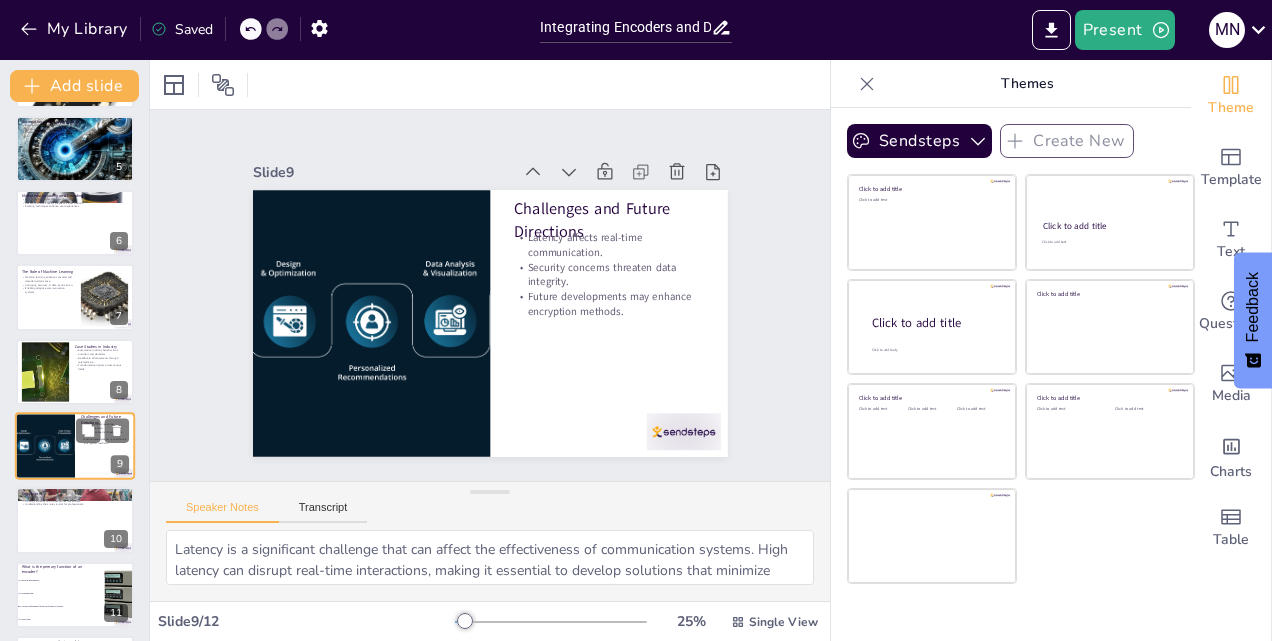 scroll, scrollTop: 374, scrollLeft: 0, axis: vertical 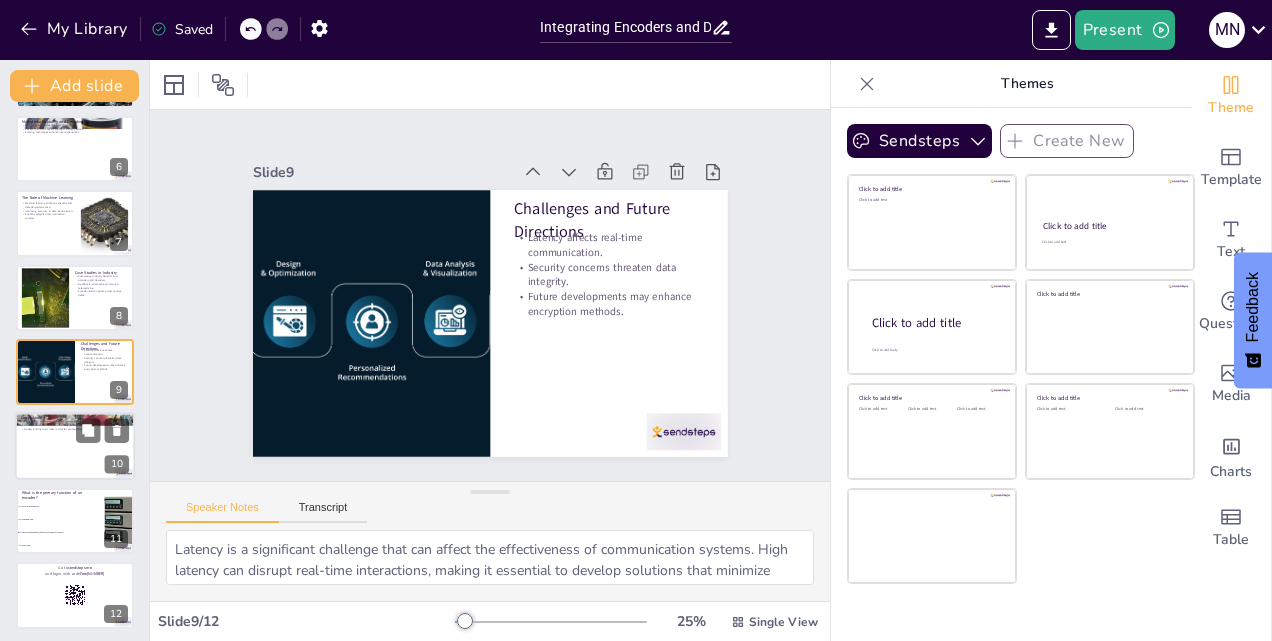 checkbox on "true" 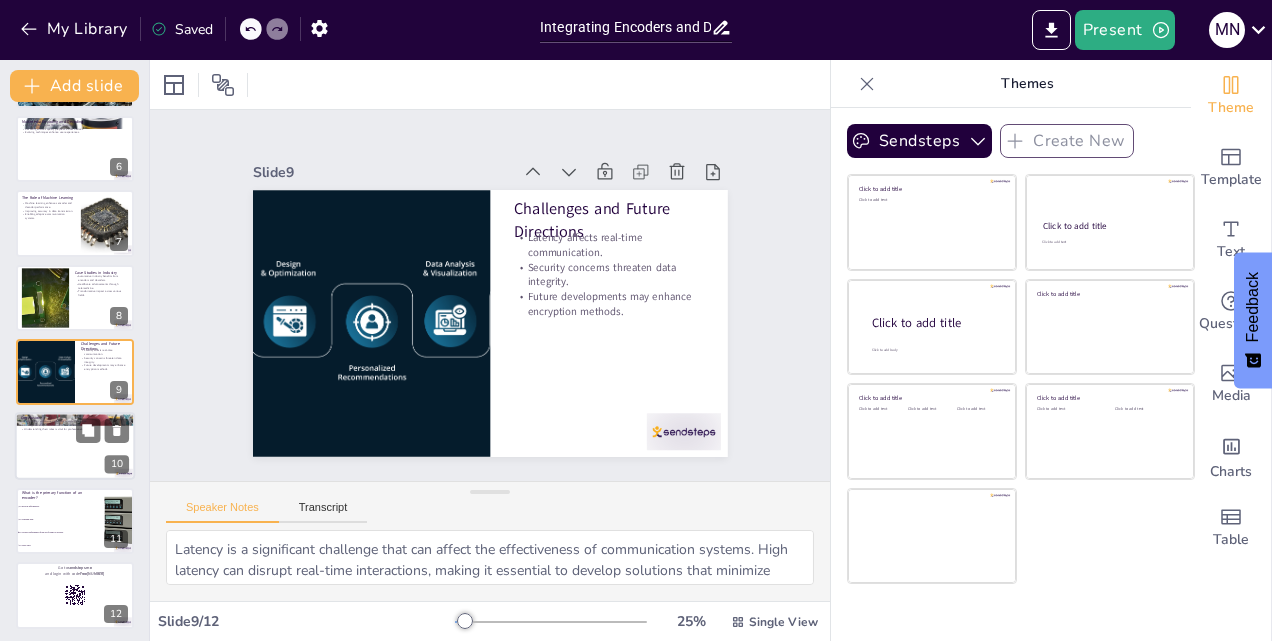 click at bounding box center (75, 447) 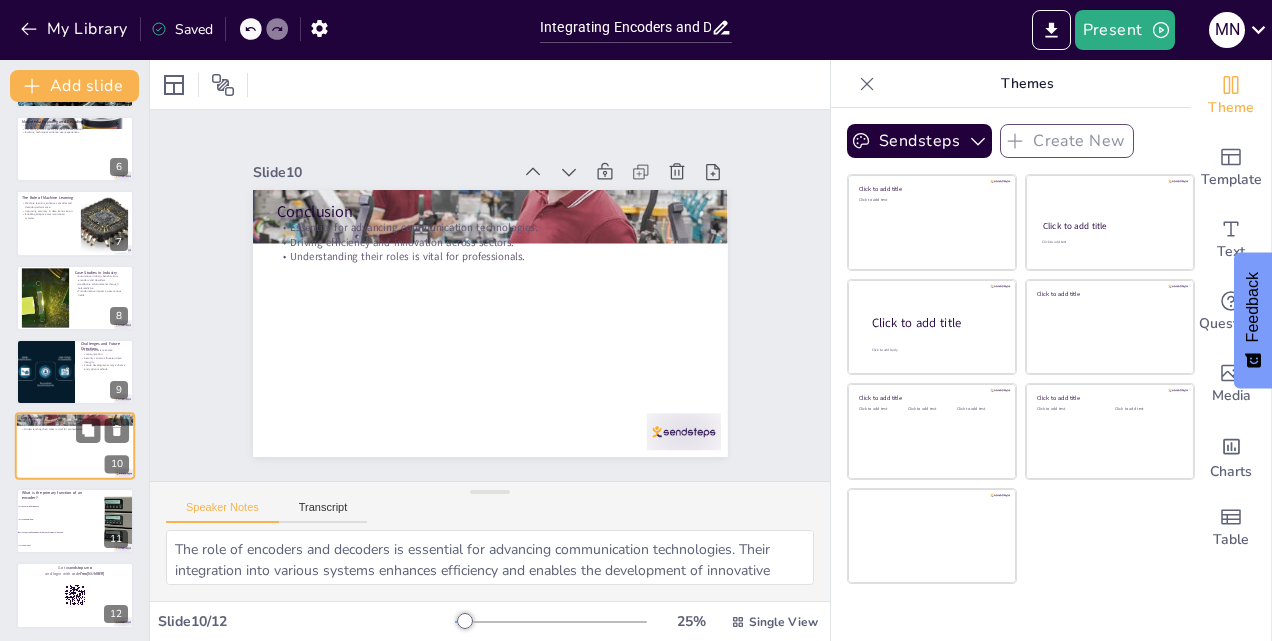 scroll, scrollTop: 377, scrollLeft: 0, axis: vertical 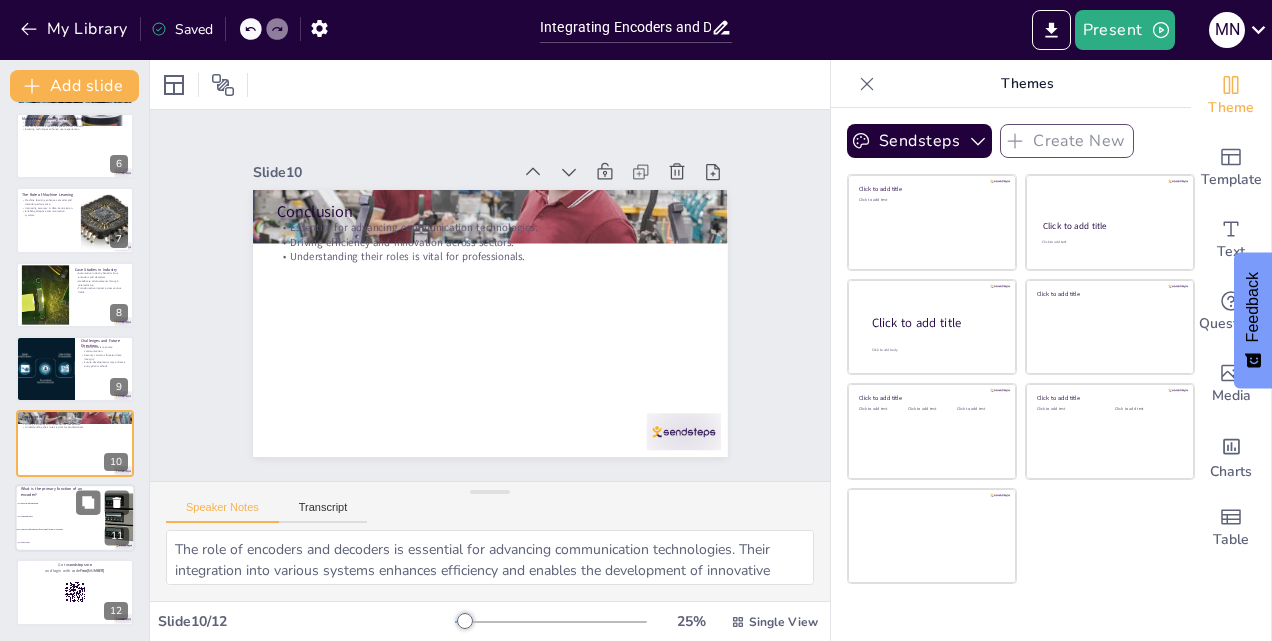 checkbox on "true" 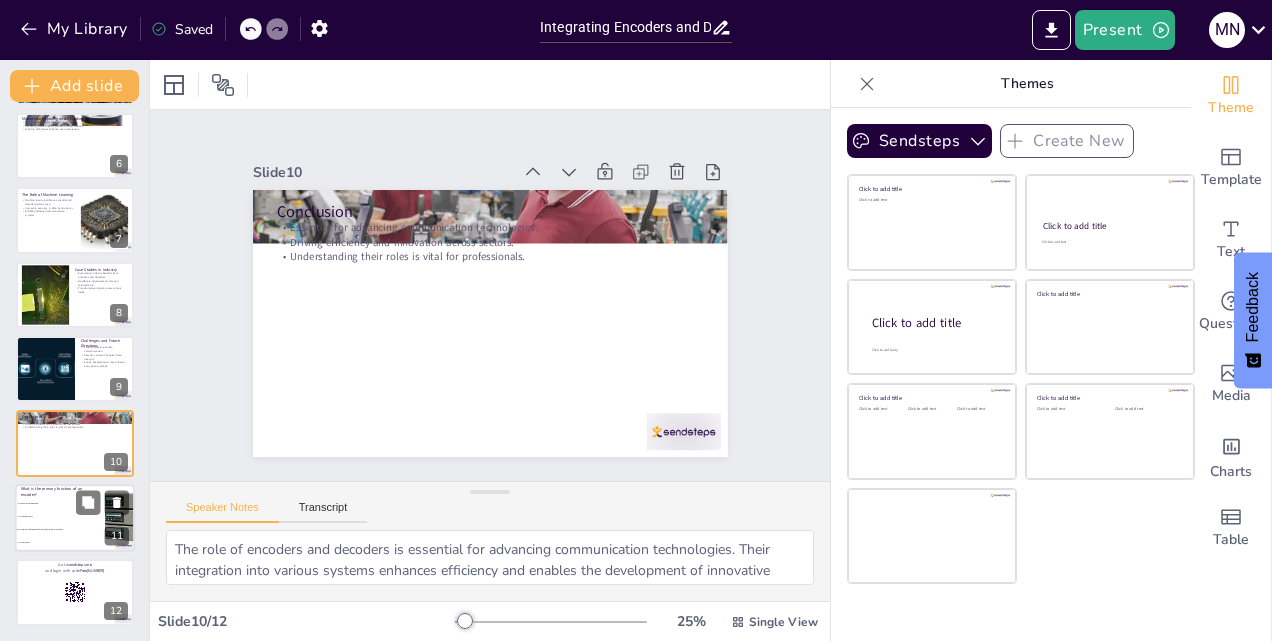 click on "To decode information." at bounding box center (61, 503) 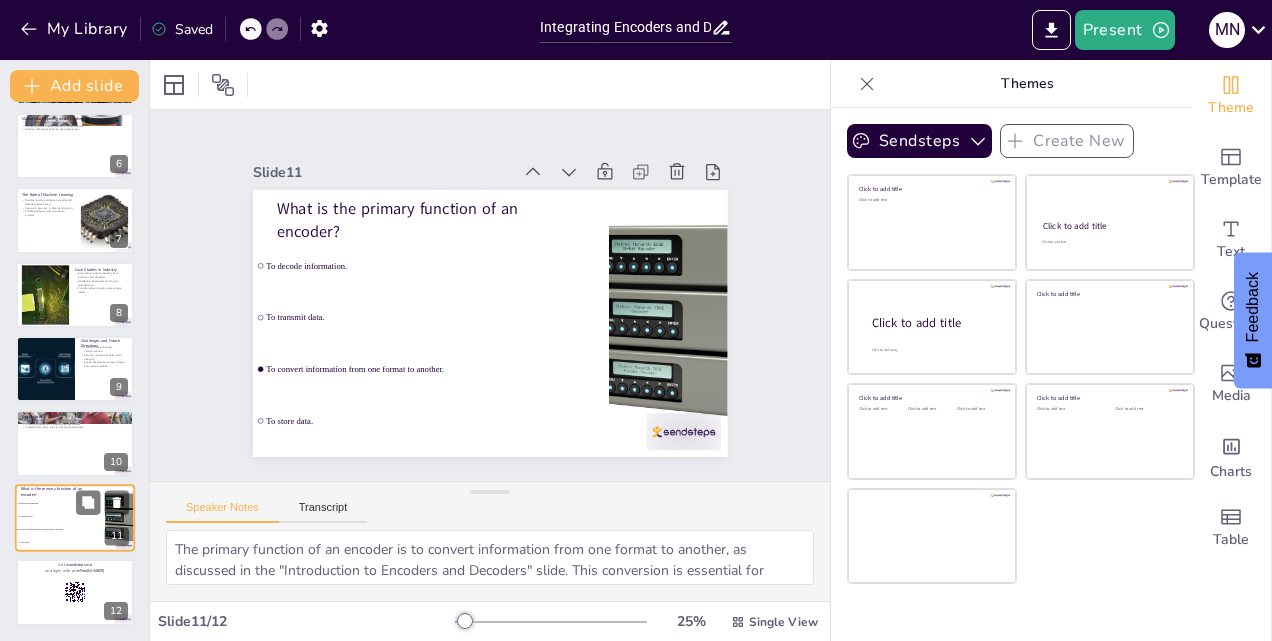 checkbox on "true" 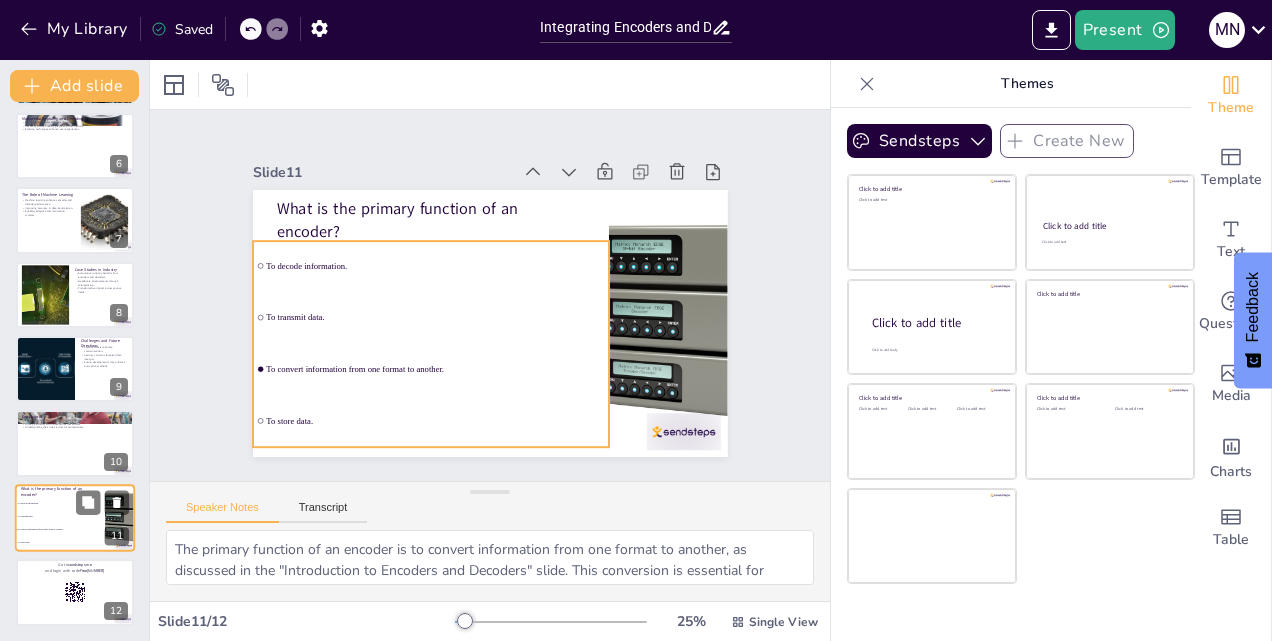 checkbox on "true" 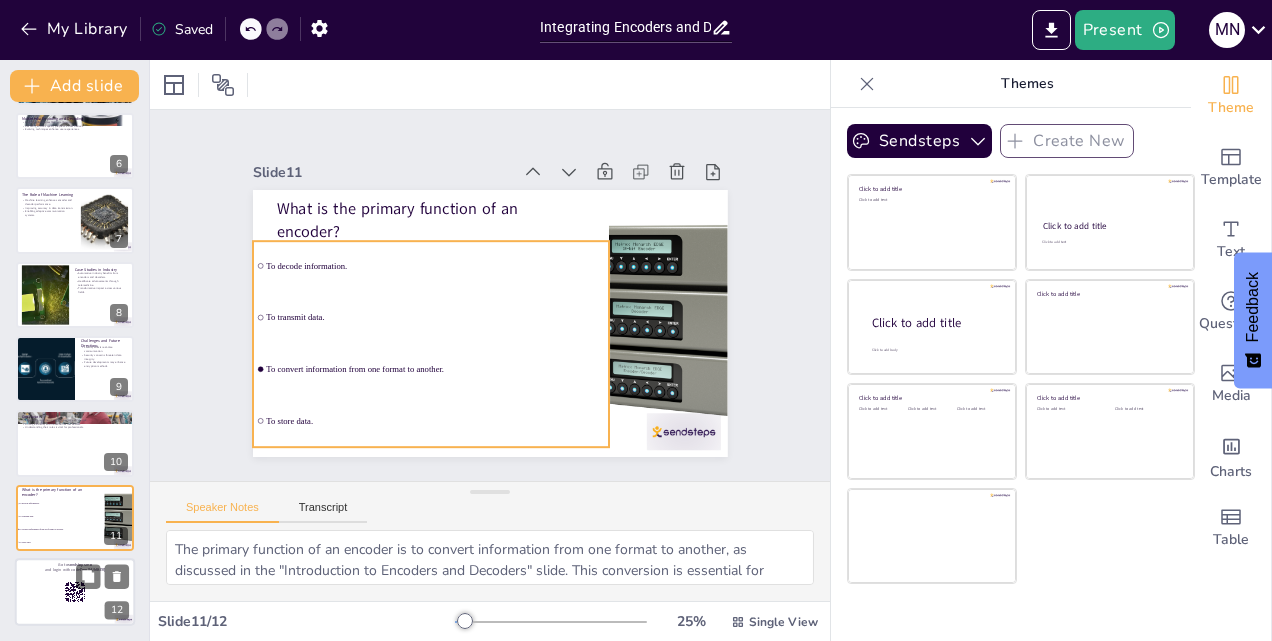 checkbox on "true" 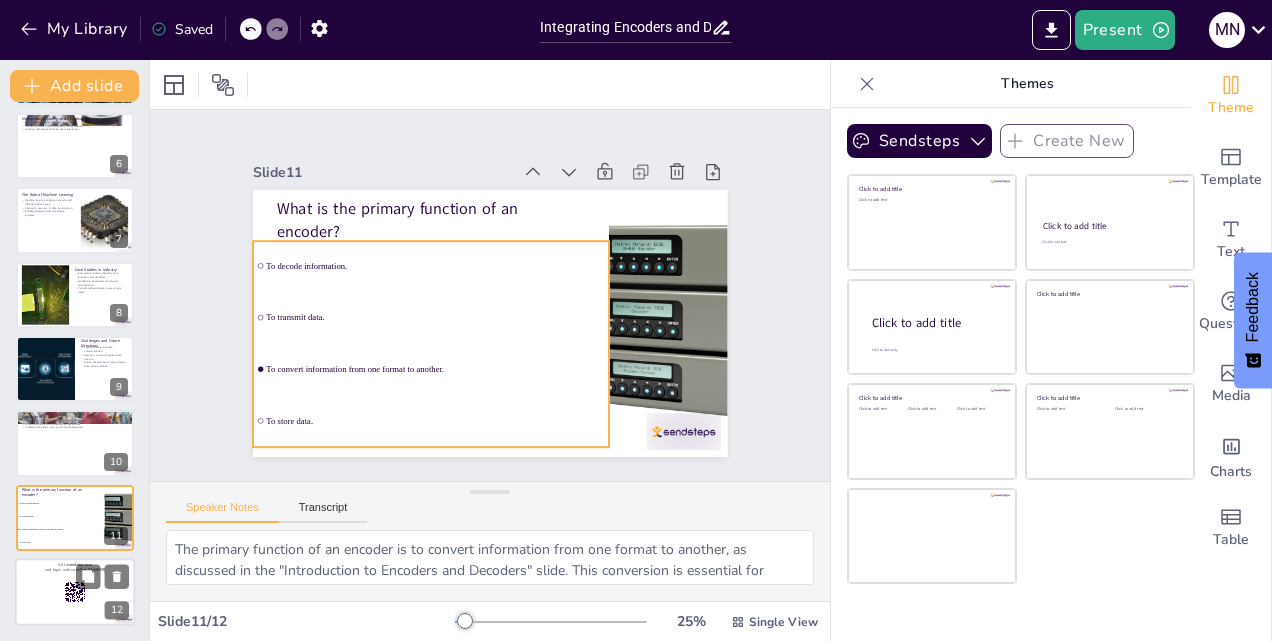 checkbox on "true" 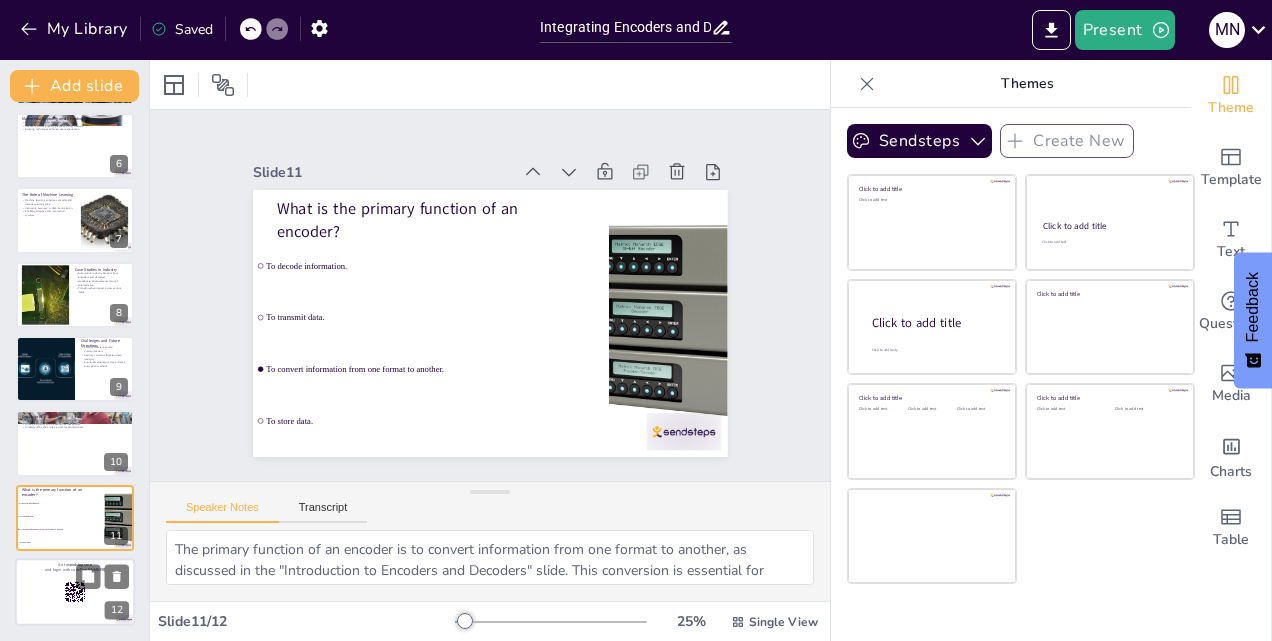 checkbox on "true" 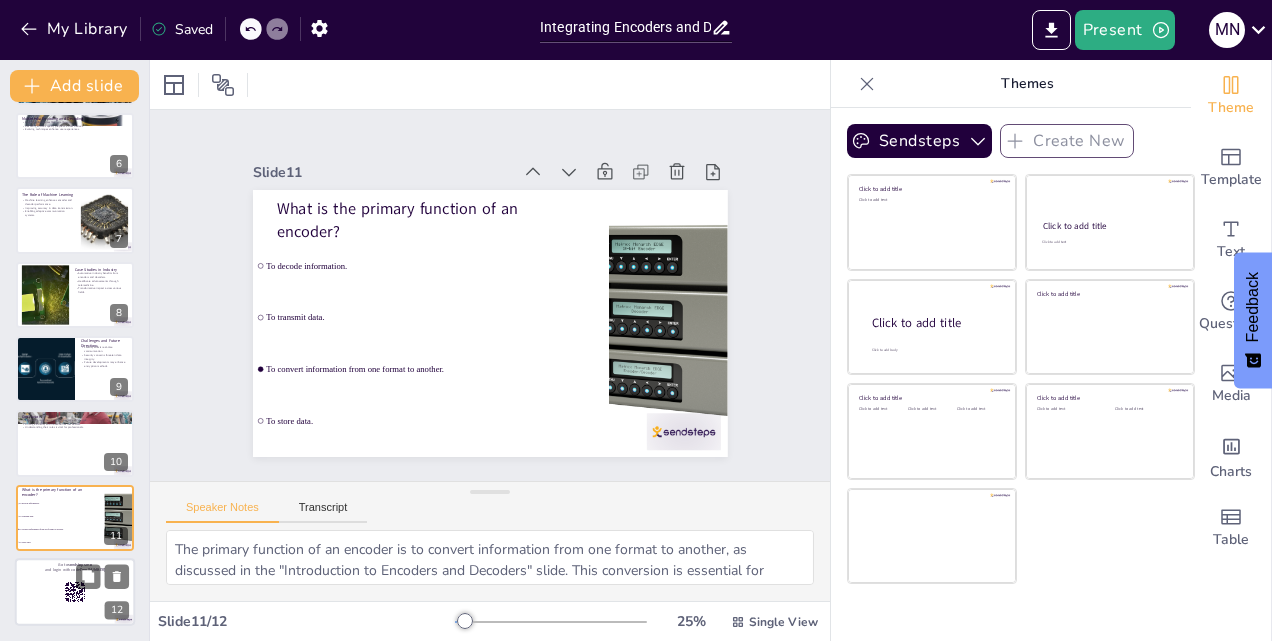 type 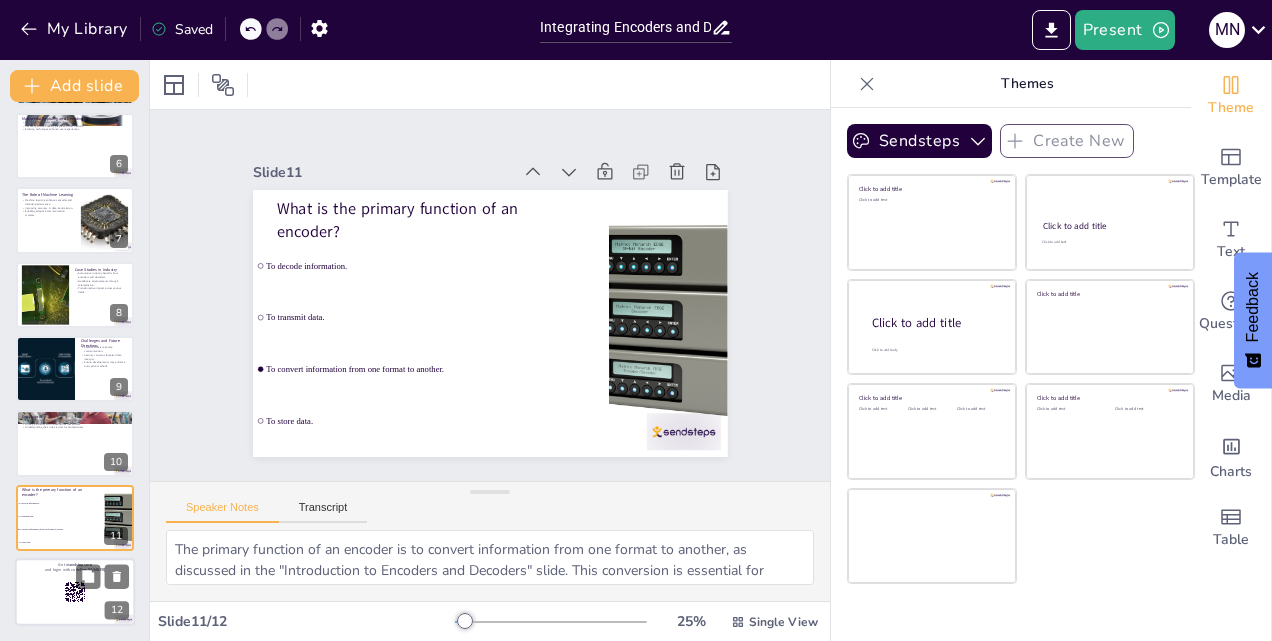checkbox on "true" 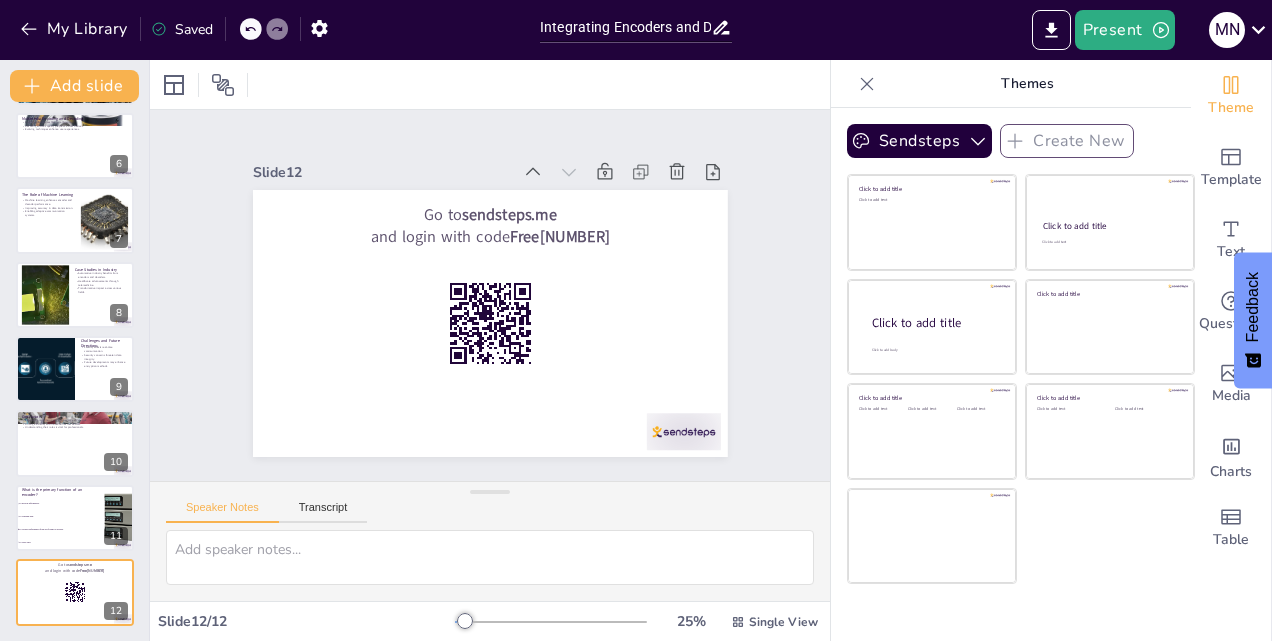 checkbox on "true" 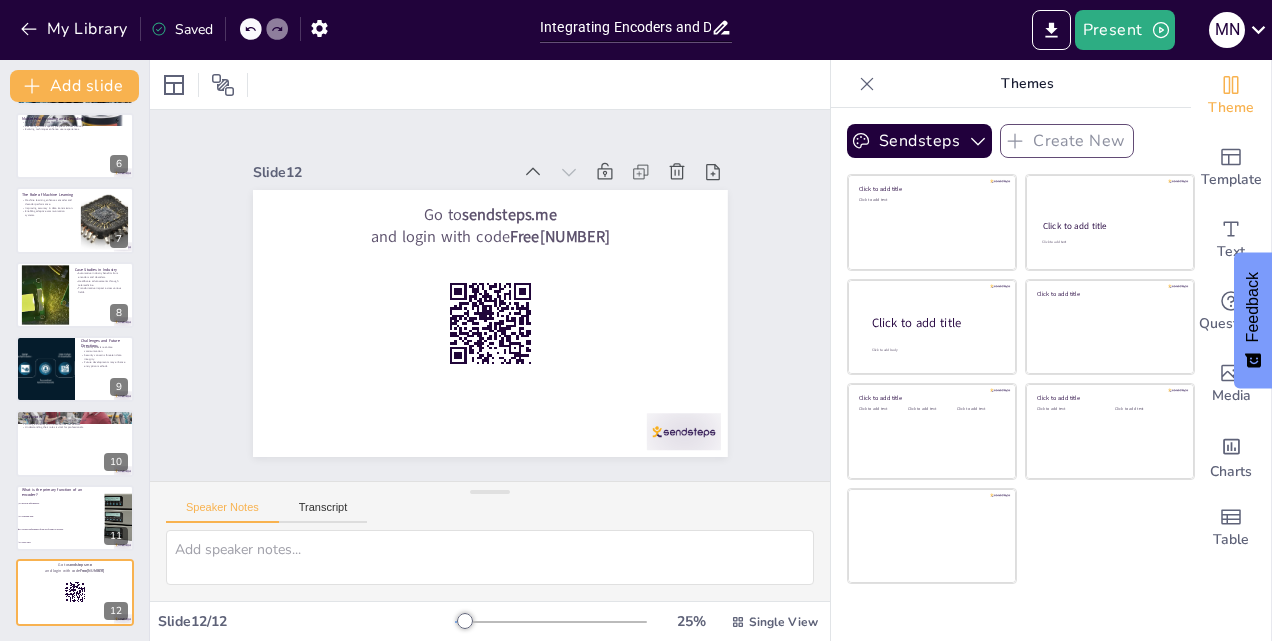 checkbox on "true" 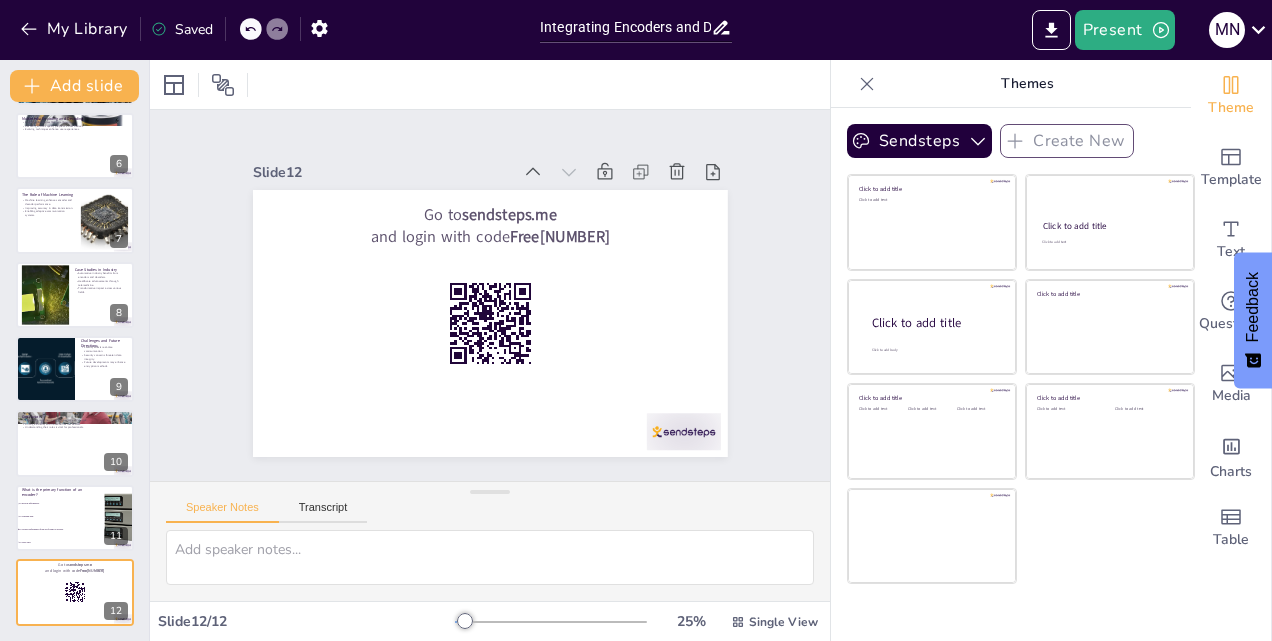 checkbox on "true" 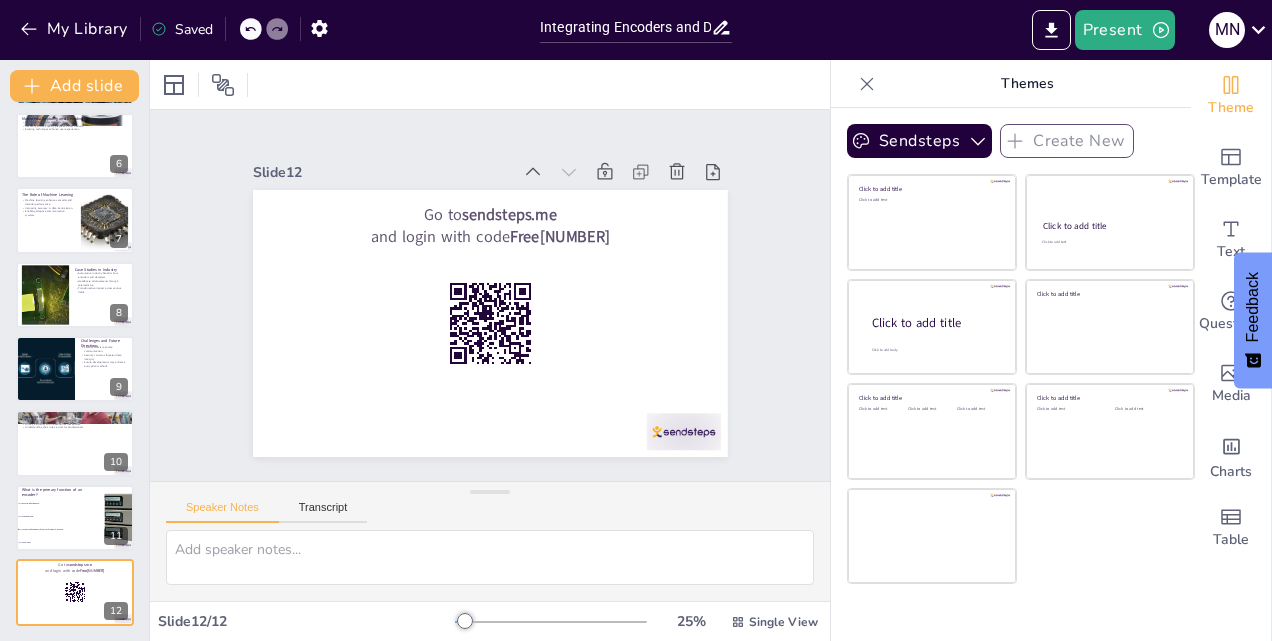 checkbox on "true" 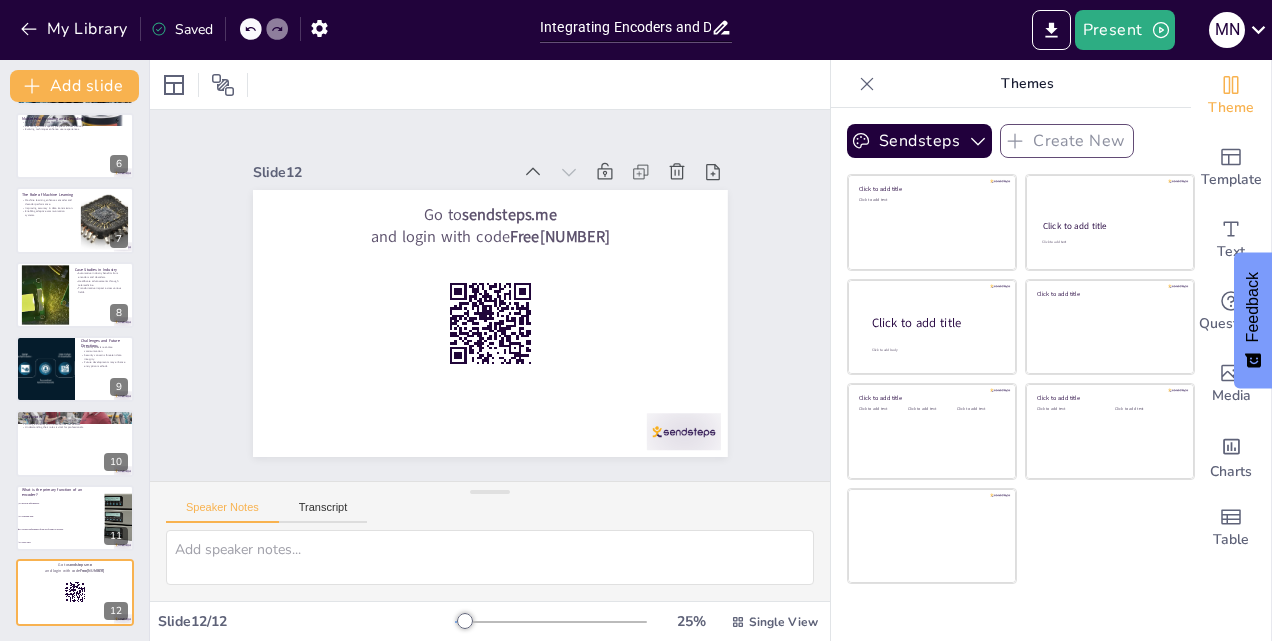 checkbox on "true" 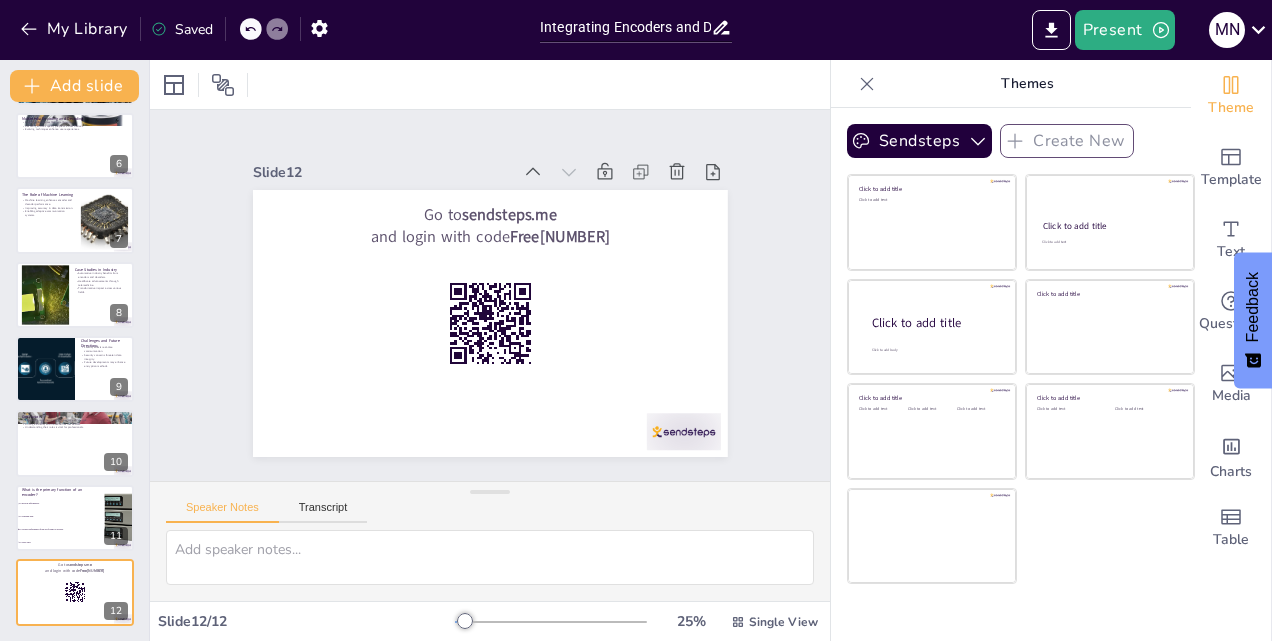 checkbox on "true" 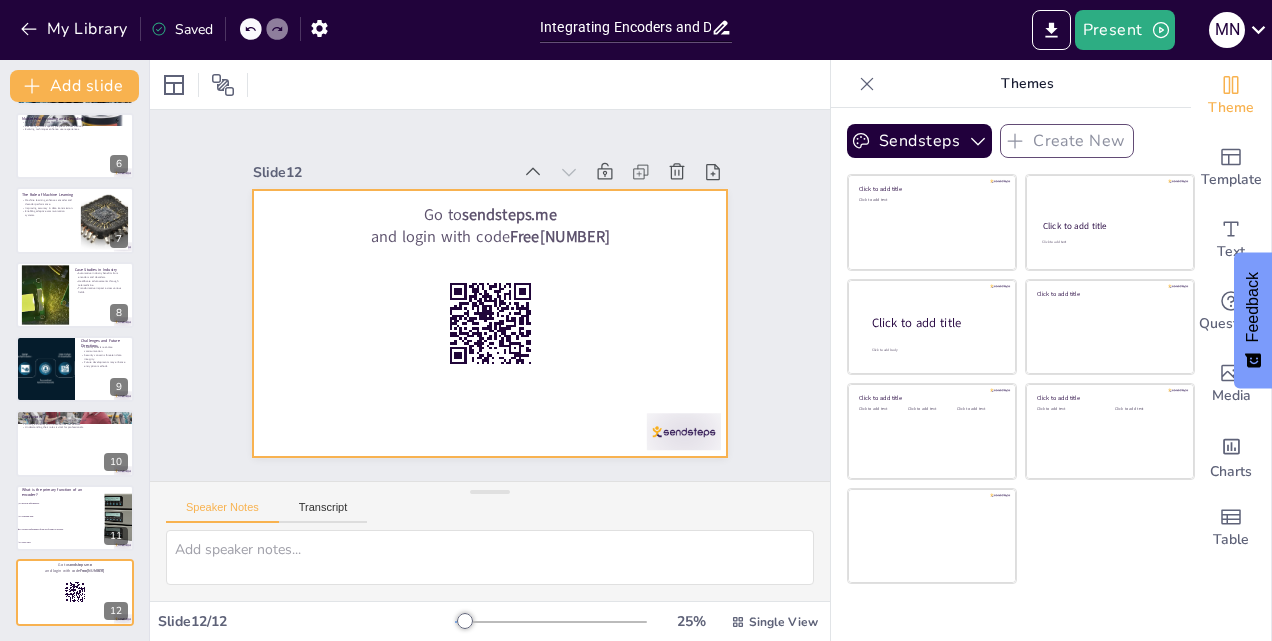 checkbox on "true" 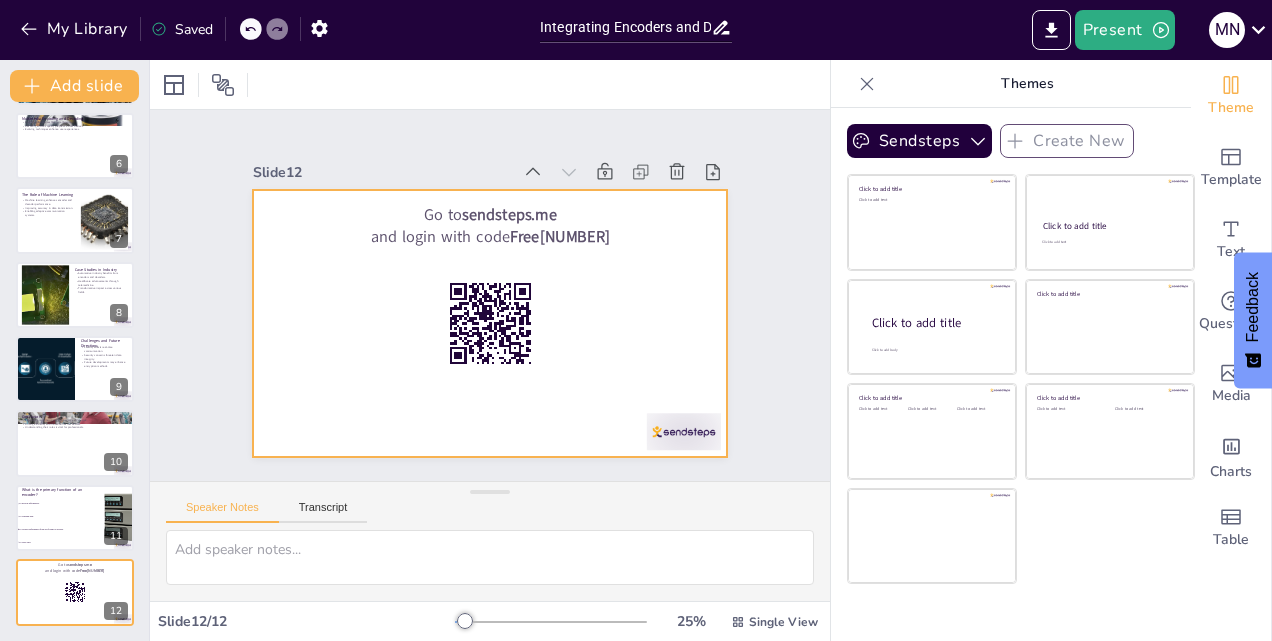 checkbox on "true" 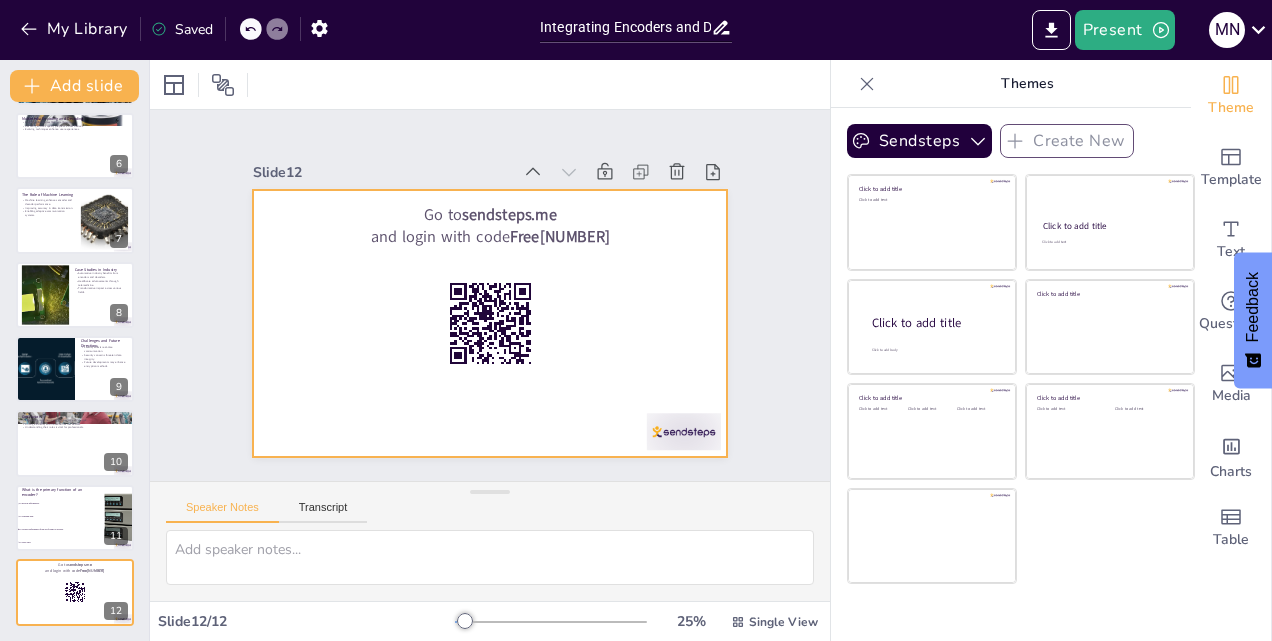 checkbox on "true" 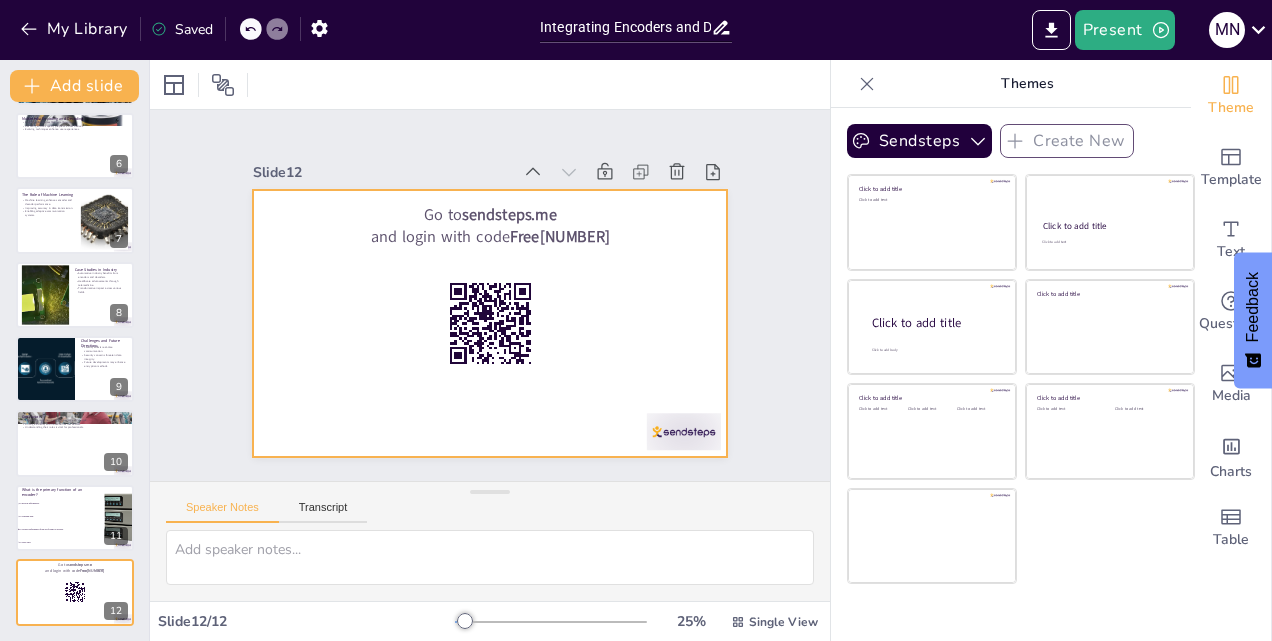 checkbox on "true" 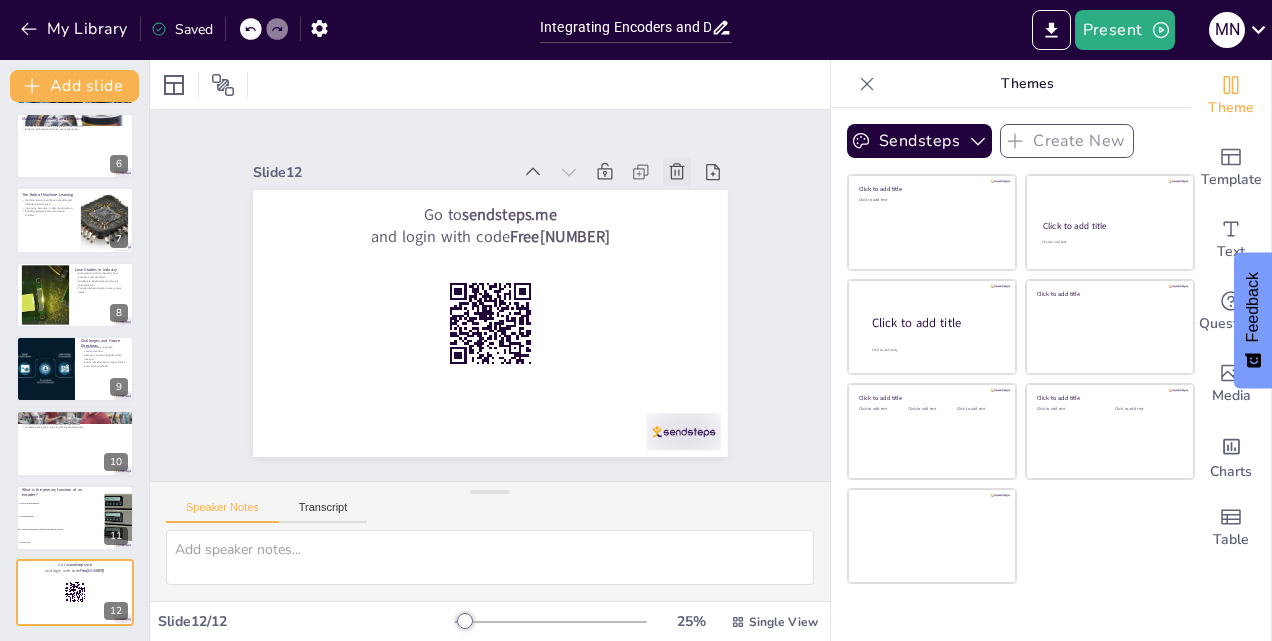 click at bounding box center [689, 192] 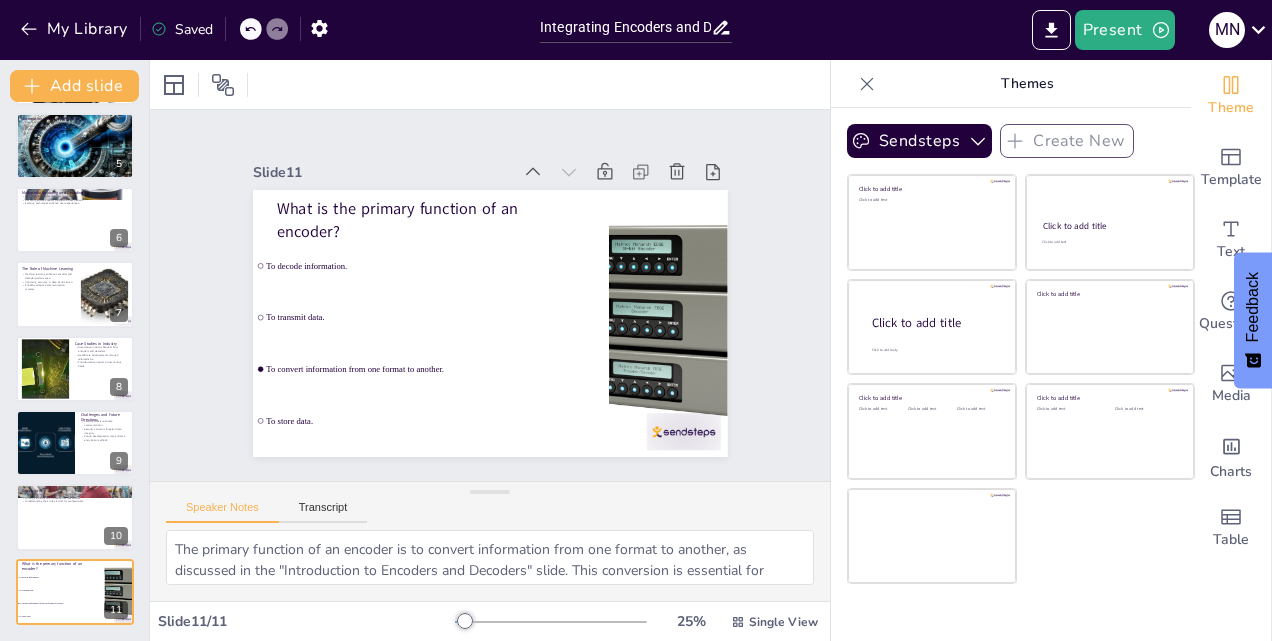 scroll, scrollTop: 302, scrollLeft: 0, axis: vertical 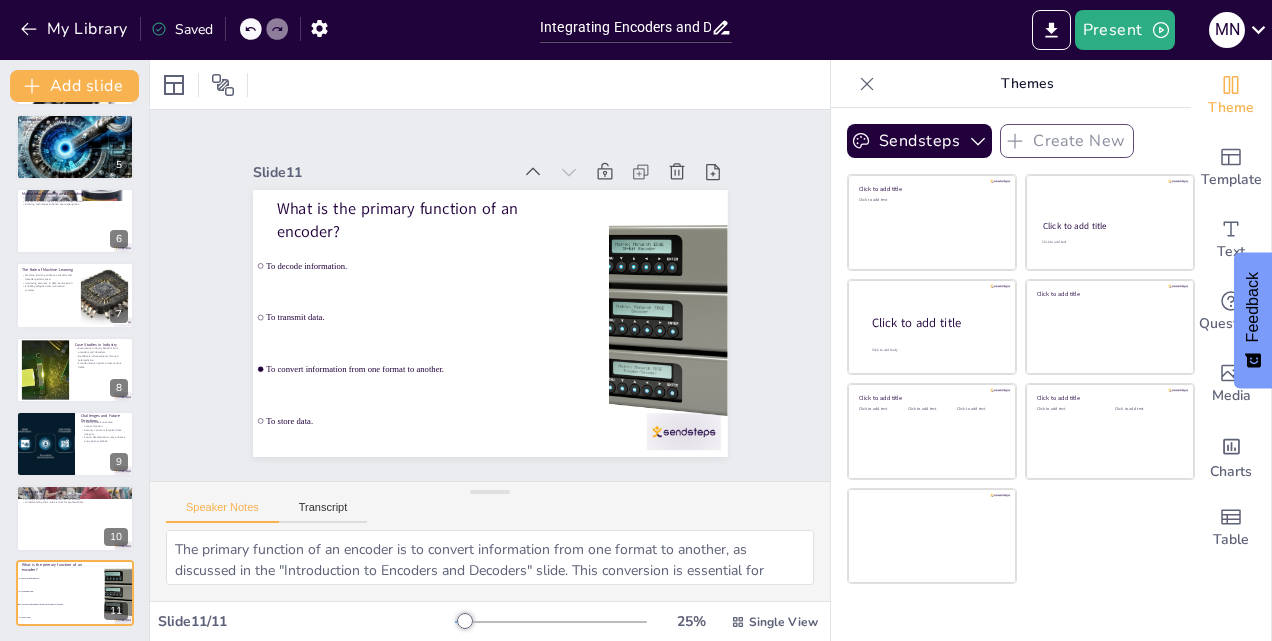 checkbox on "true" 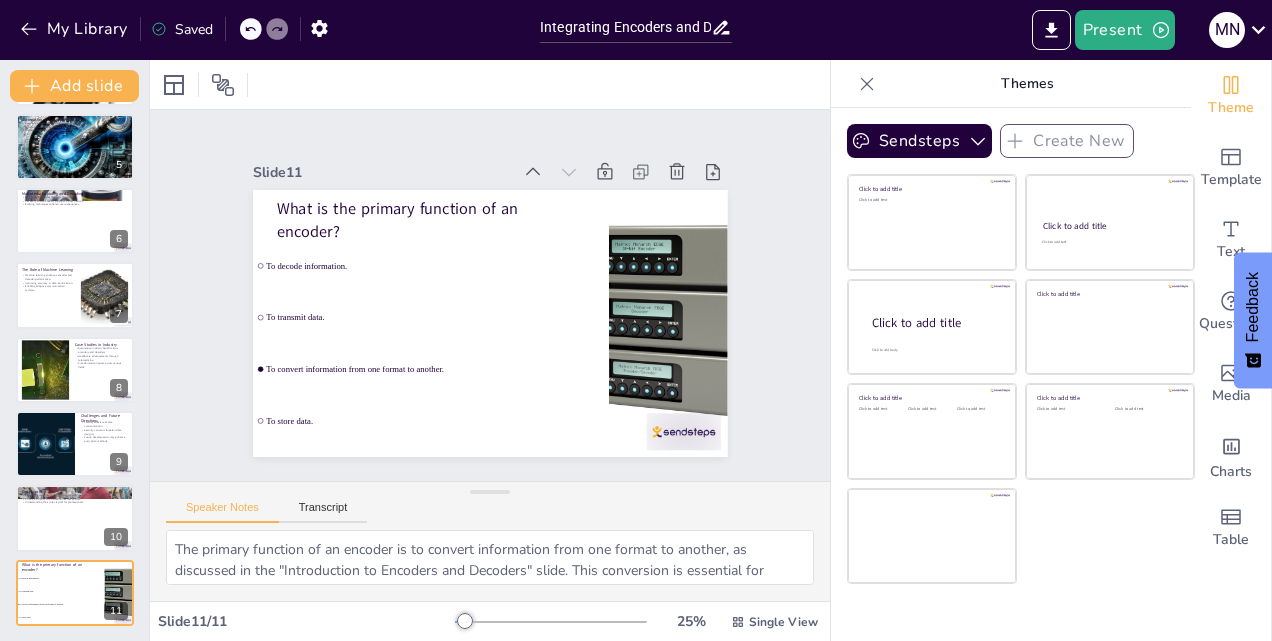 checkbox on "true" 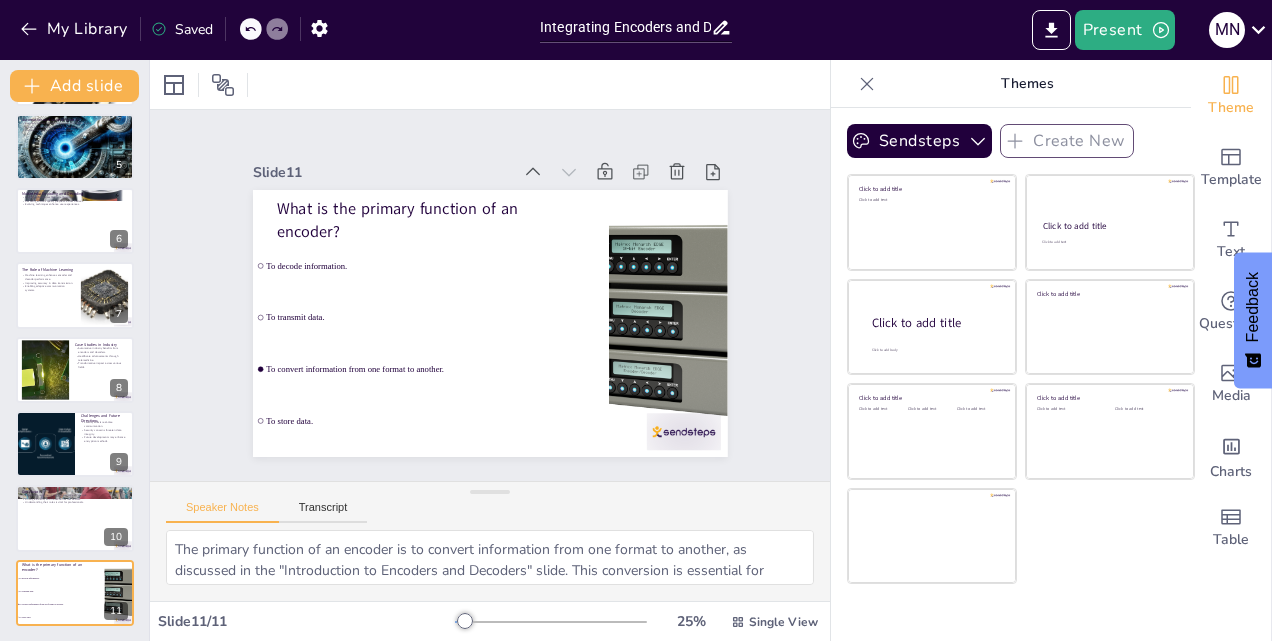 checkbox on "true" 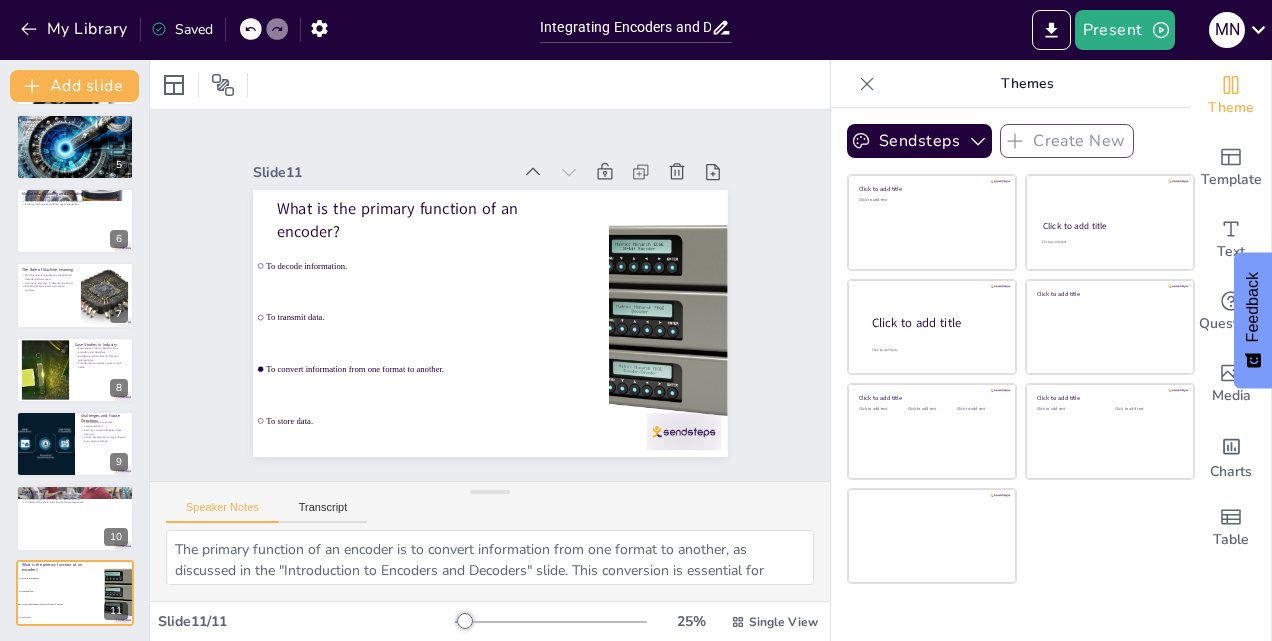checkbox on "true" 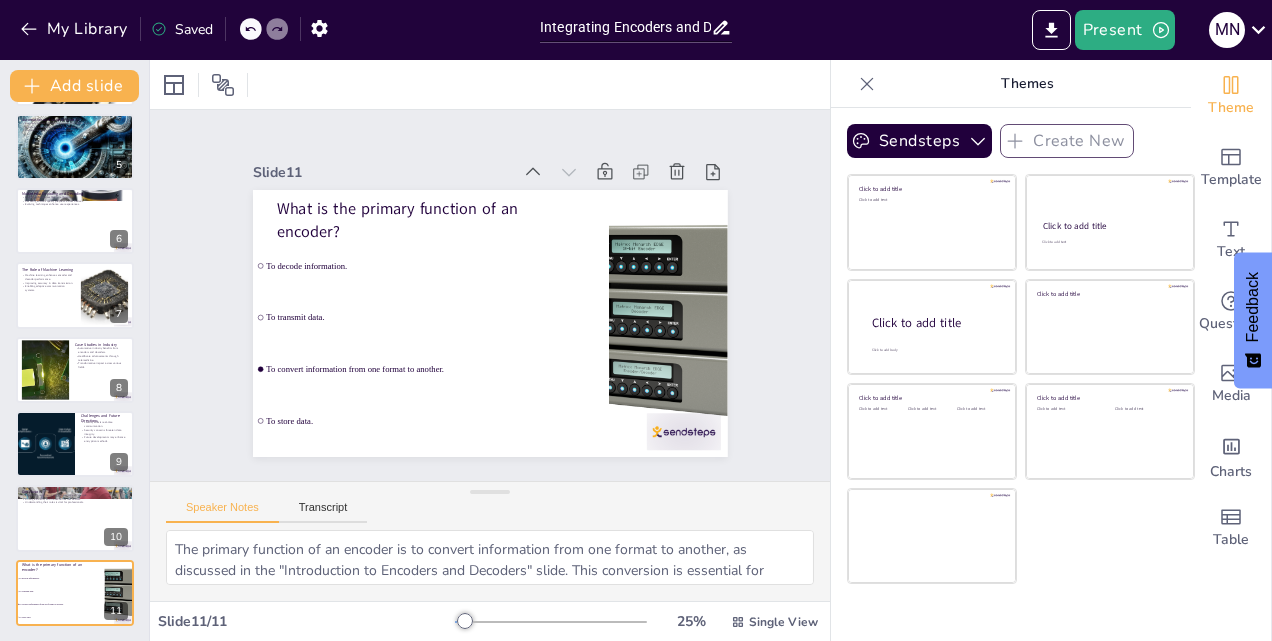 checkbox on "true" 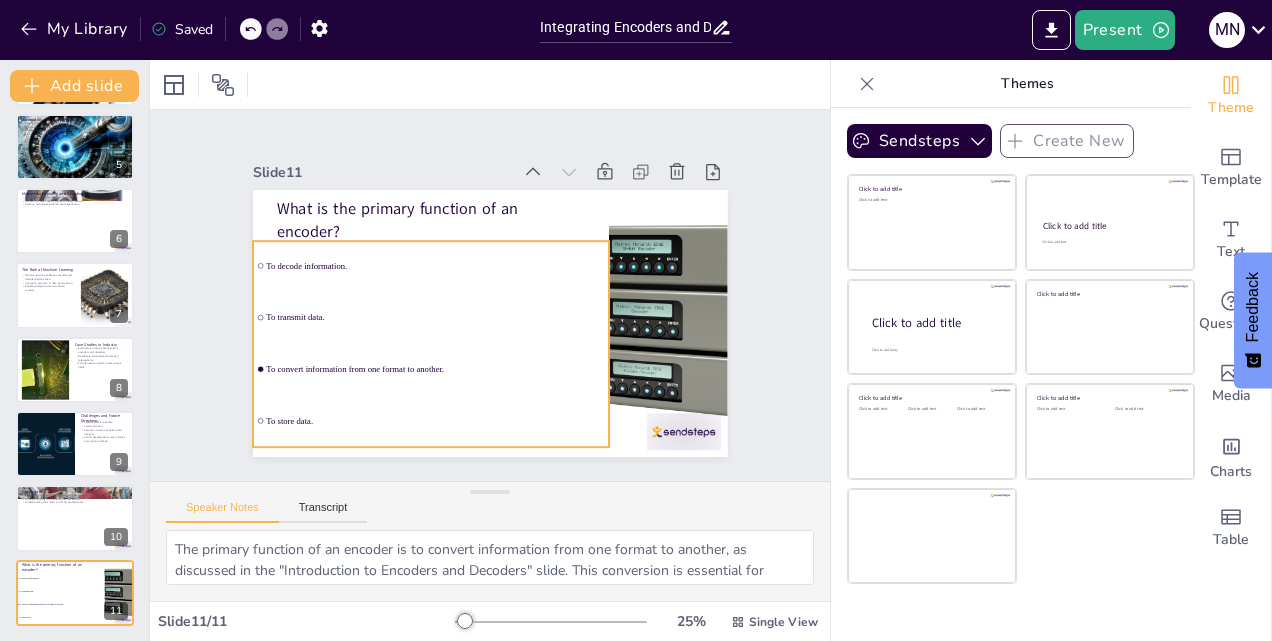 checkbox on "true" 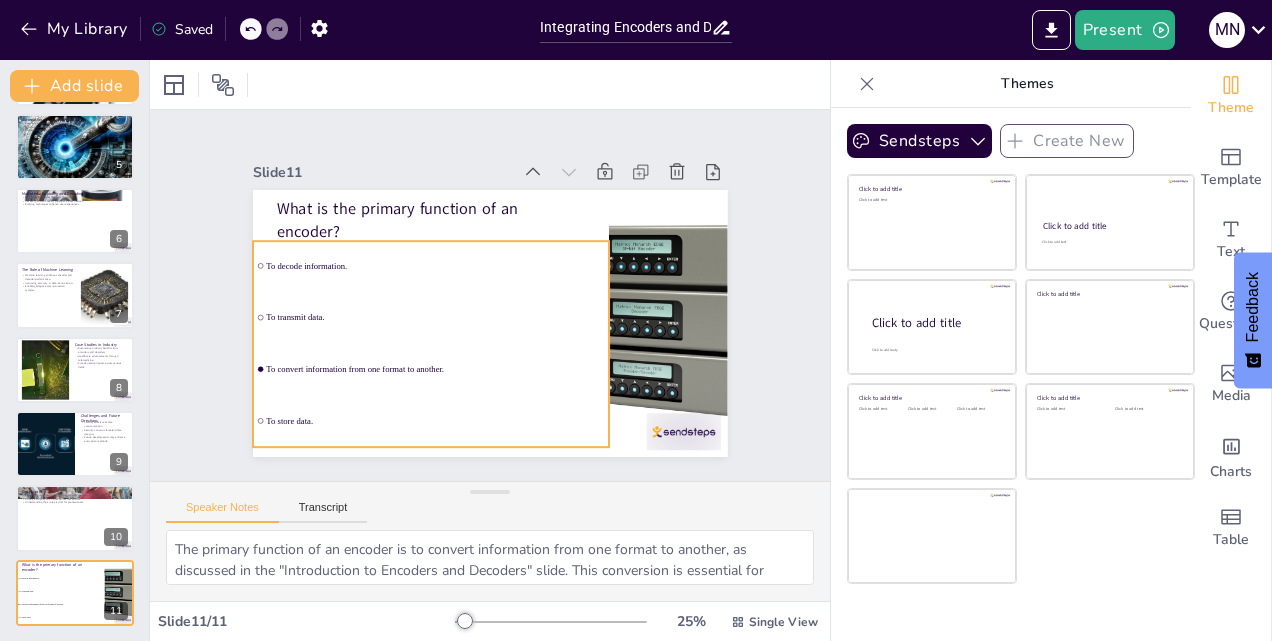 checkbox on "true" 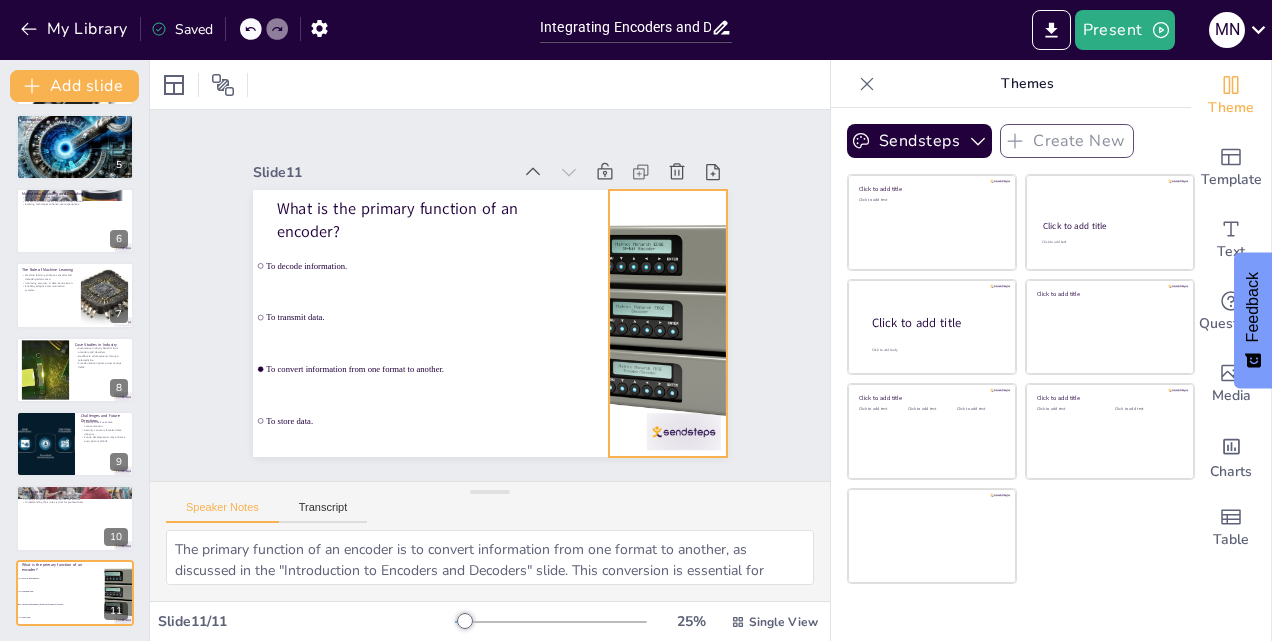 checkbox on "true" 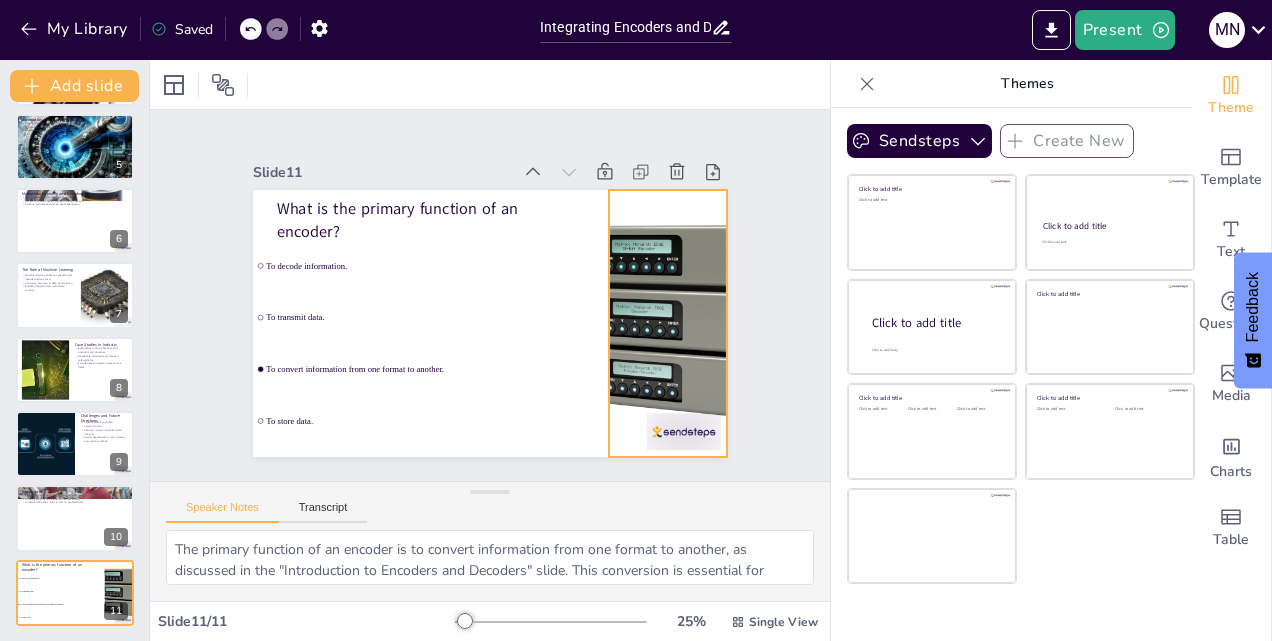 checkbox on "true" 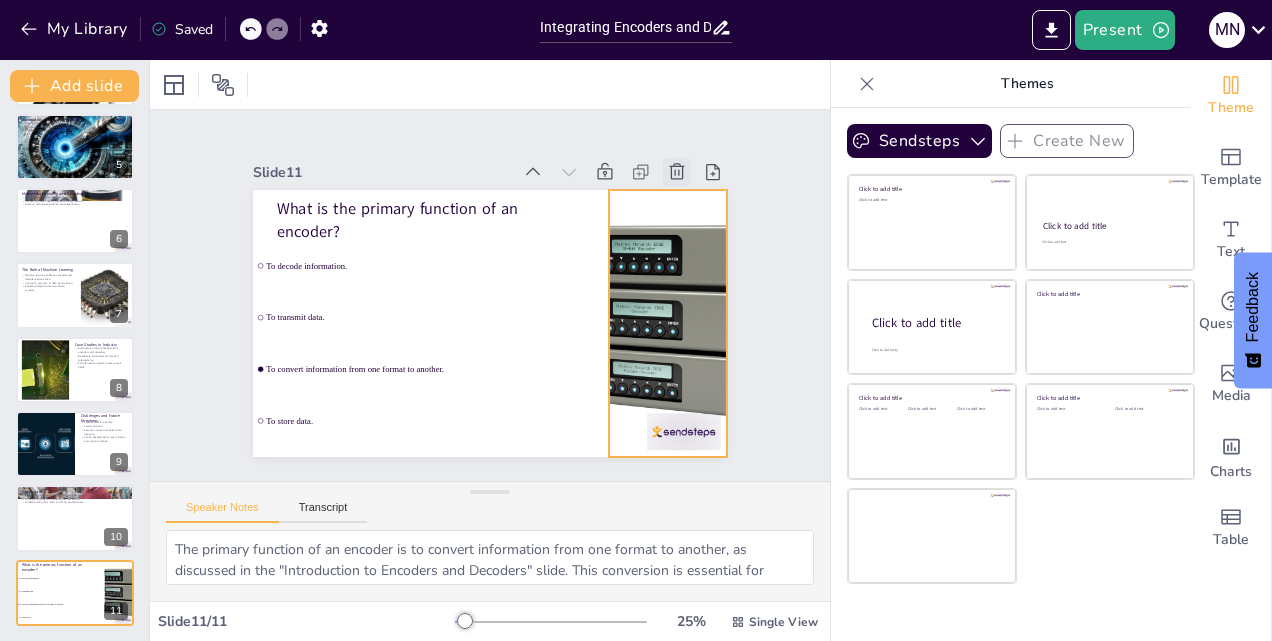 checkbox on "true" 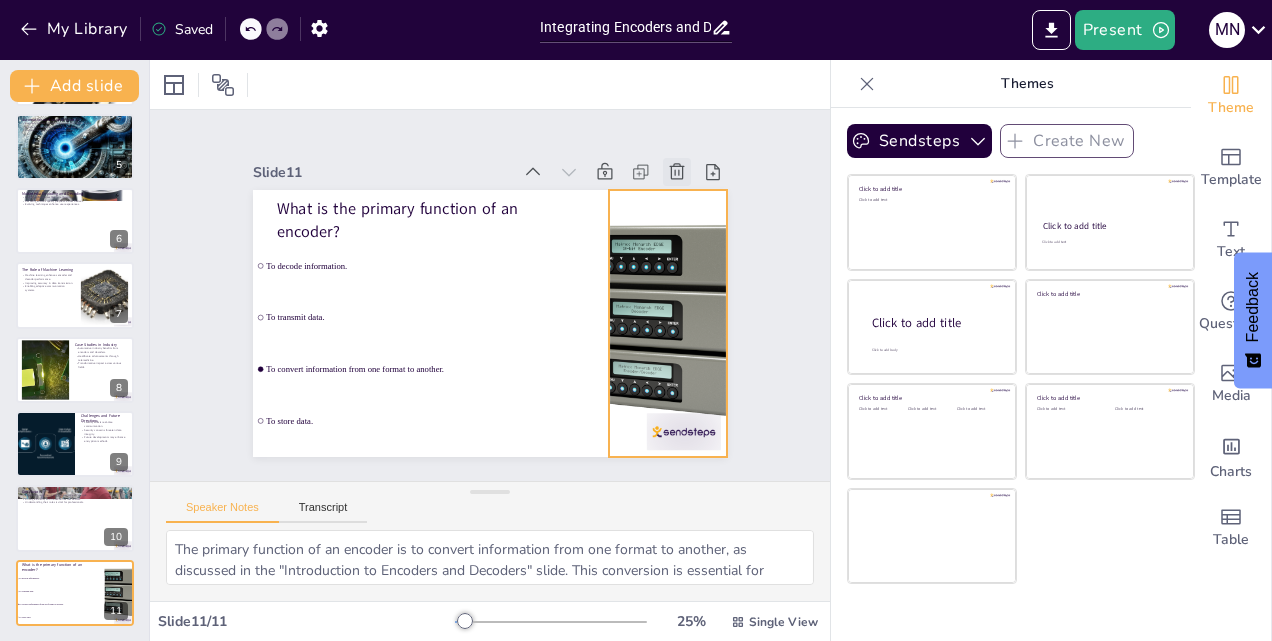 checkbox on "true" 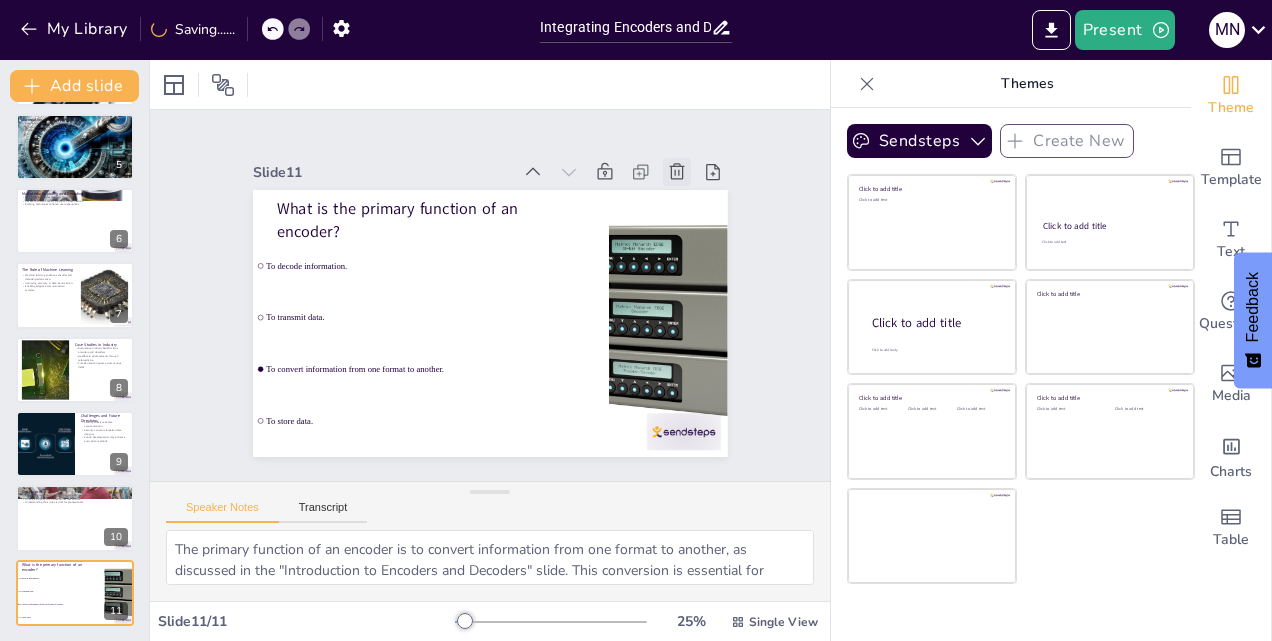 click 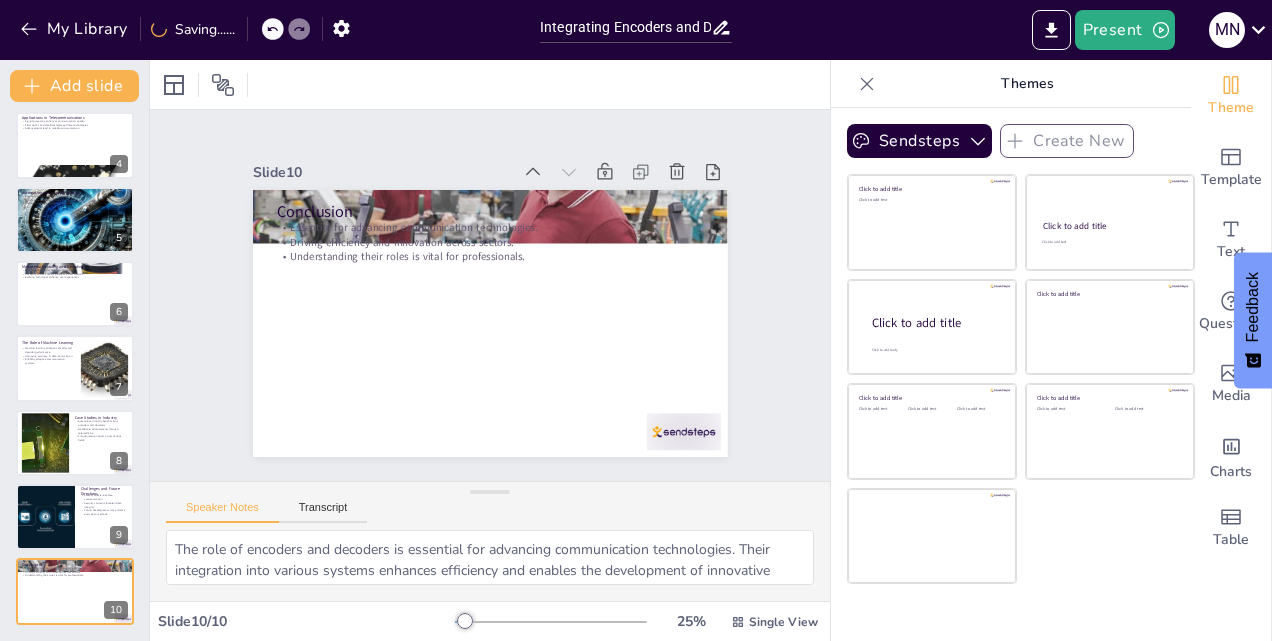 scroll, scrollTop: 228, scrollLeft: 0, axis: vertical 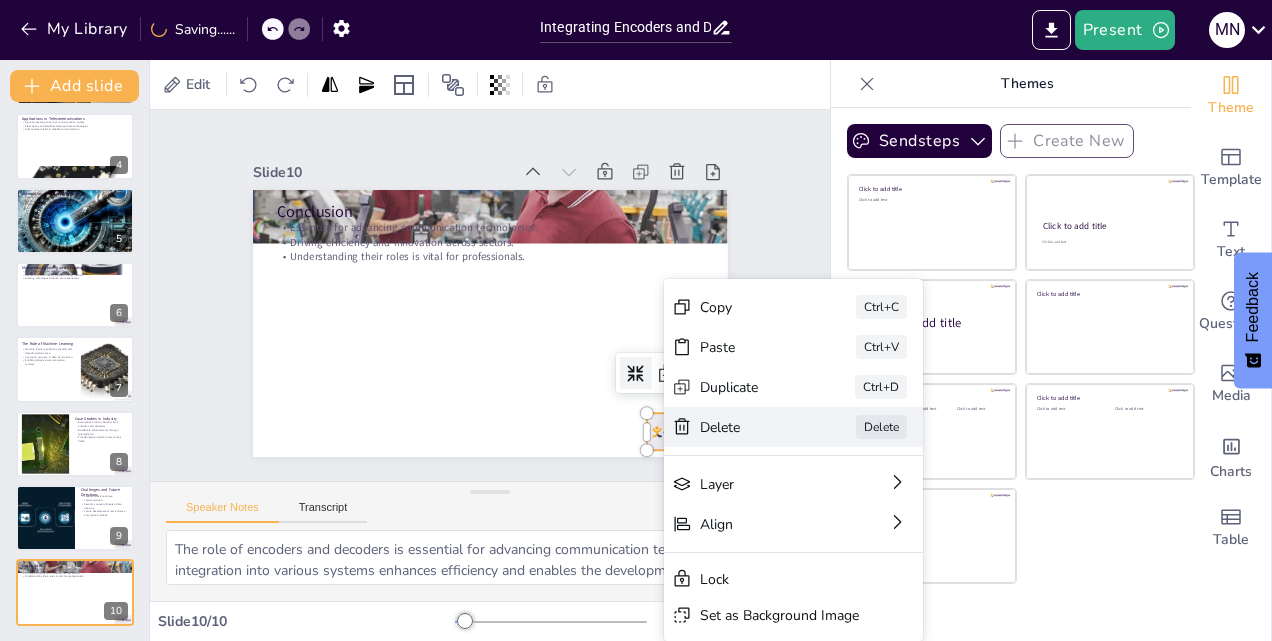 click on "Delete Delete" at bounding box center [966, 488] 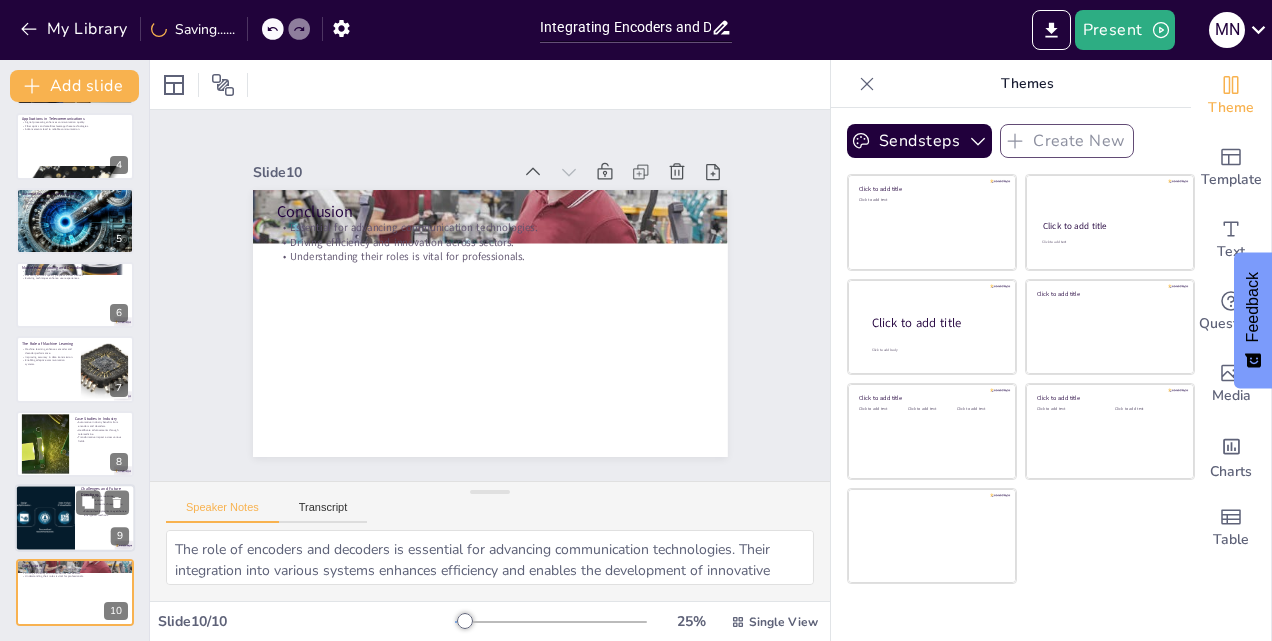 click at bounding box center (45, 518) 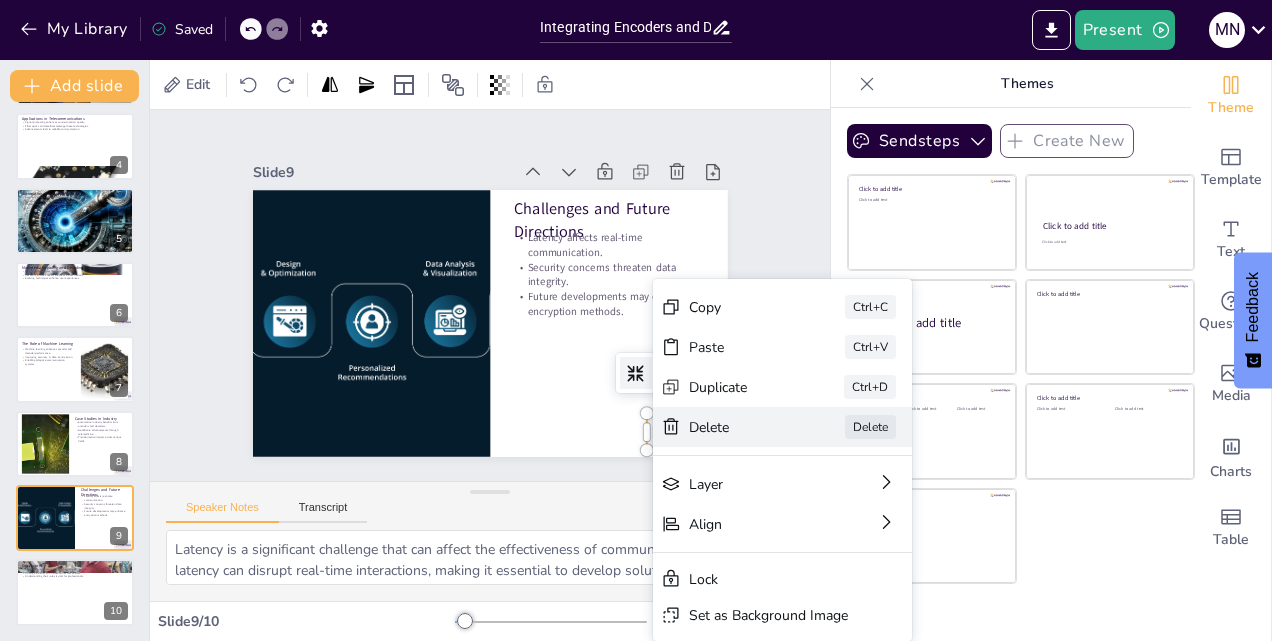 click on "Delete Delete" at bounding box center (249, 738) 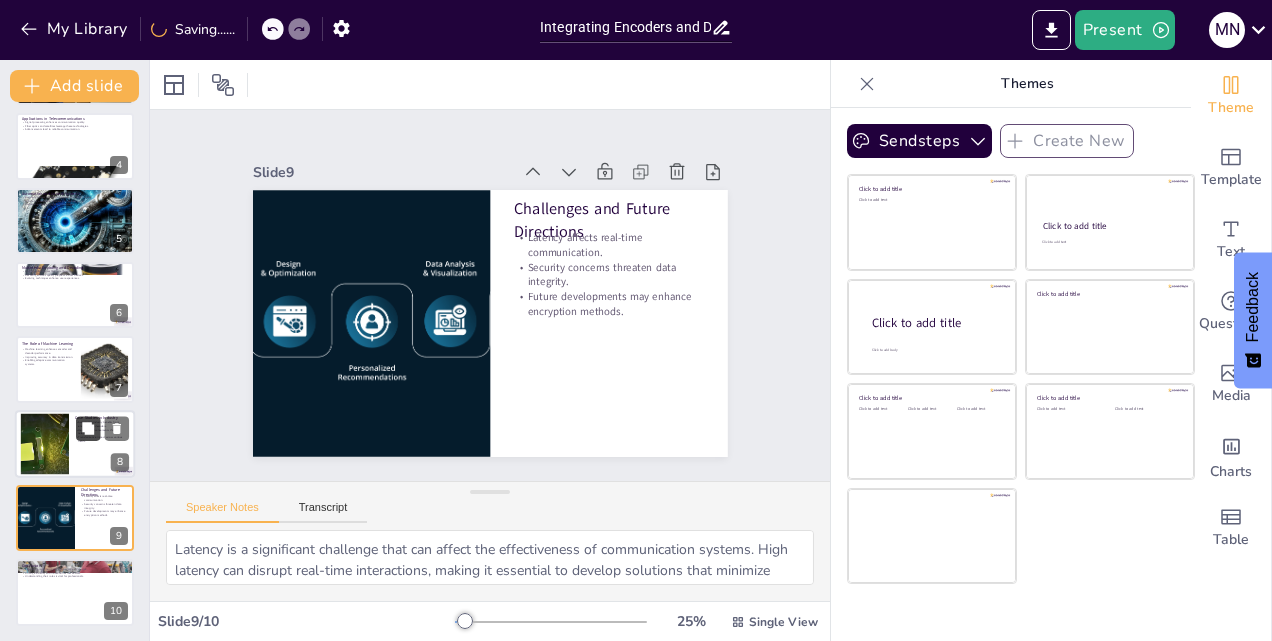 click at bounding box center [88, 428] 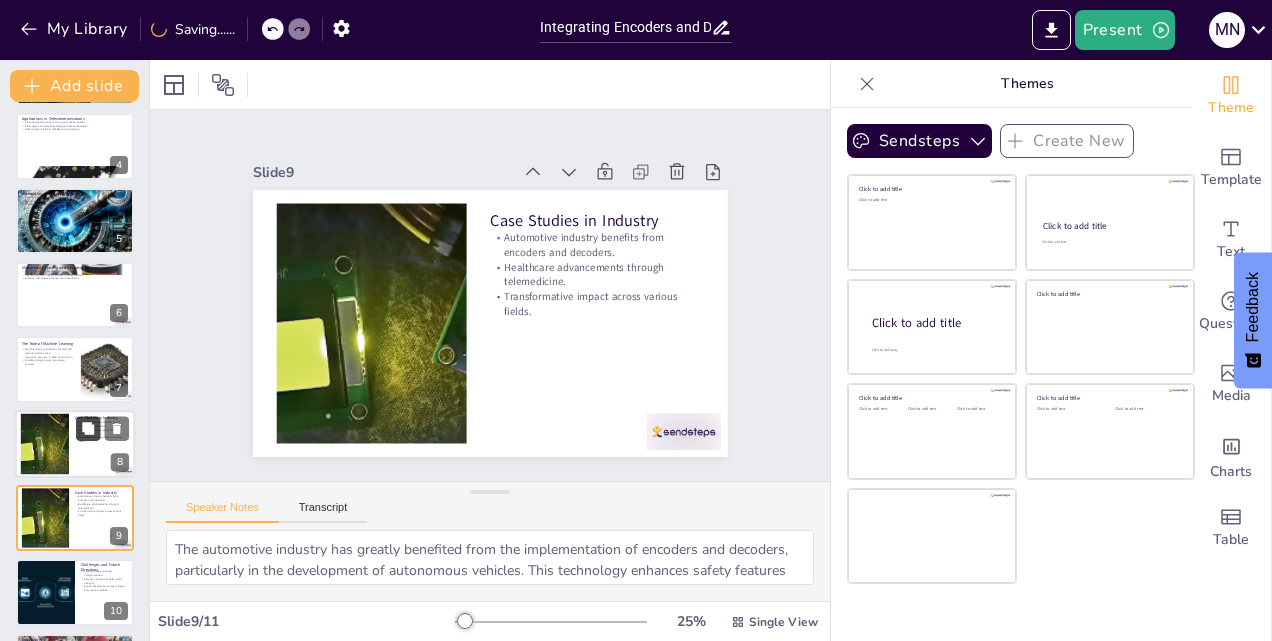 scroll, scrollTop: 302, scrollLeft: 0, axis: vertical 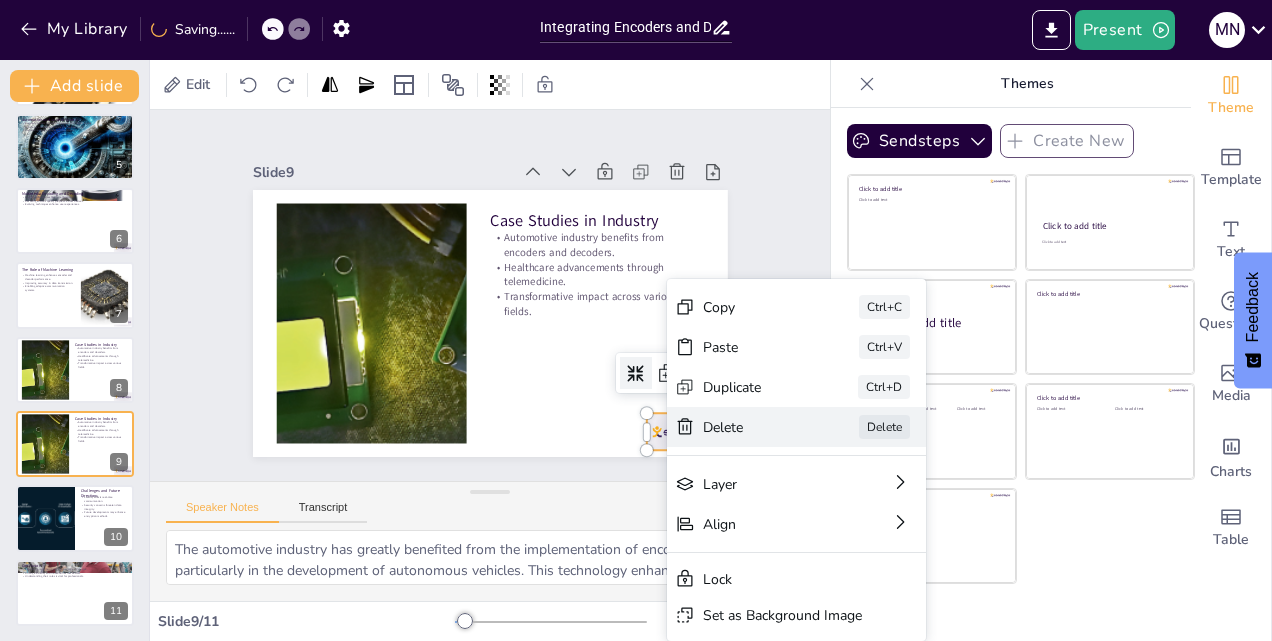 click on "Delete" at bounding box center [443, -181] 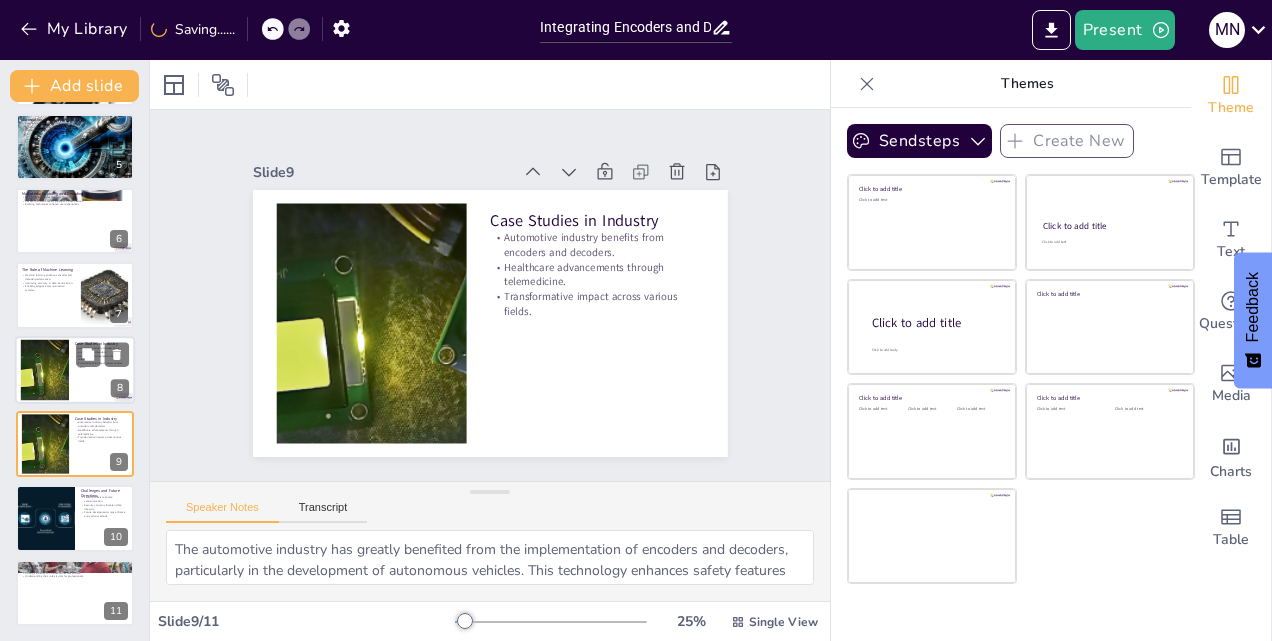 click at bounding box center (75, 370) 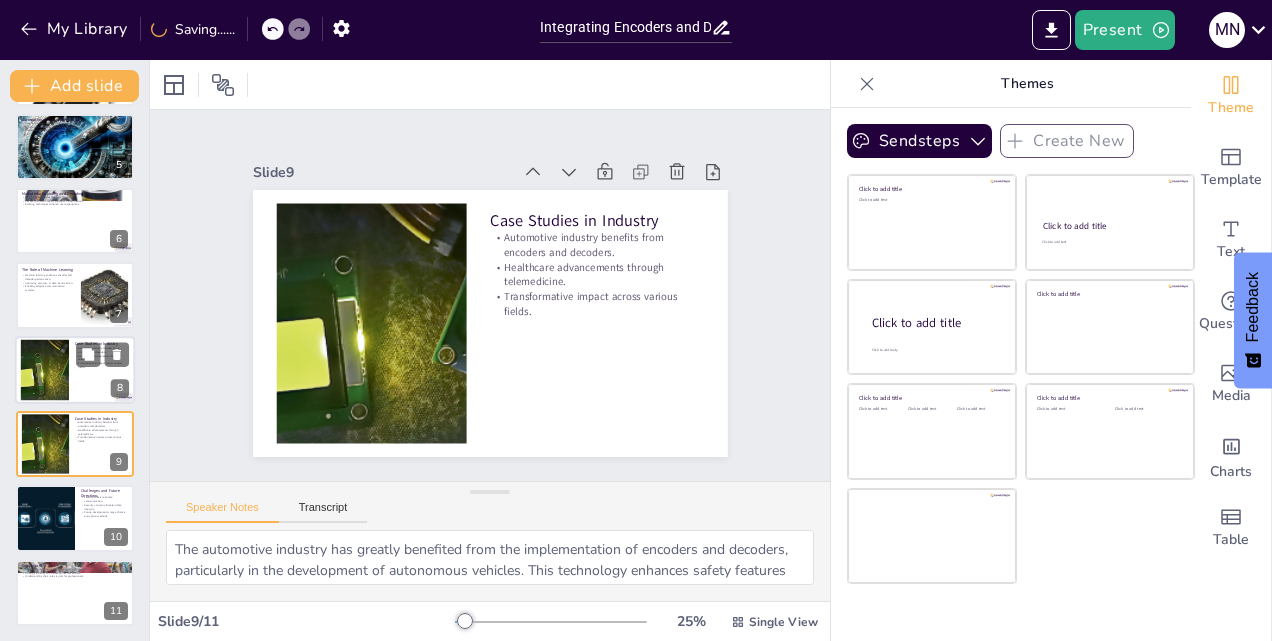 scroll, scrollTop: 300, scrollLeft: 0, axis: vertical 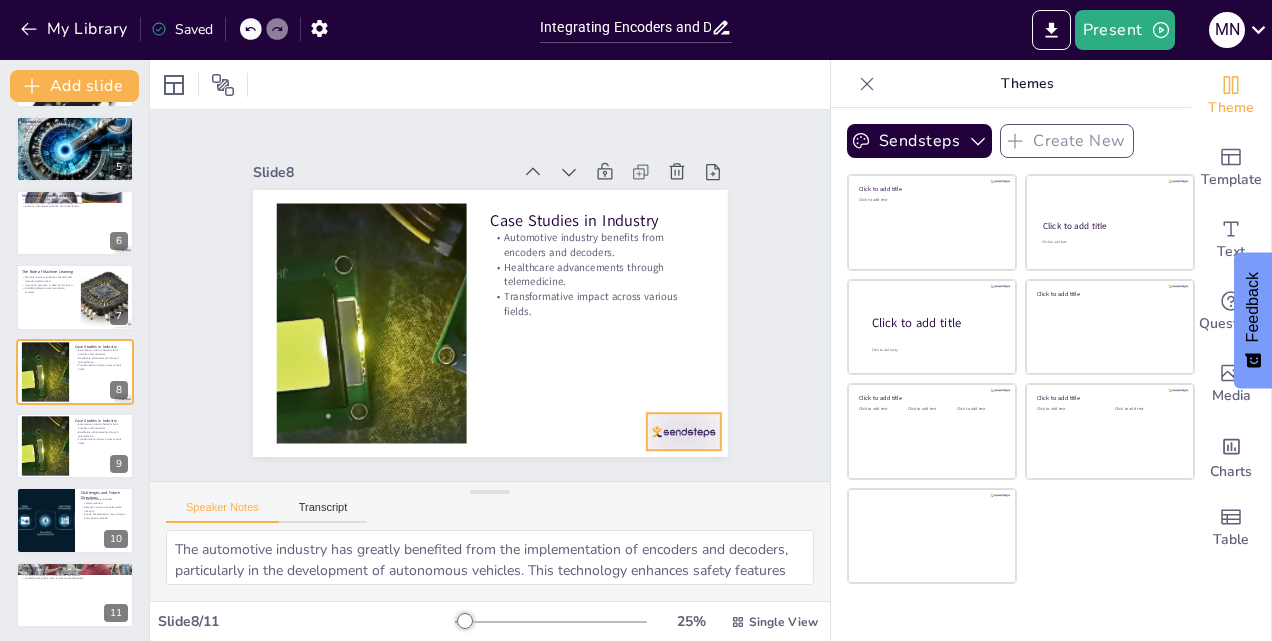 click at bounding box center [317, 456] 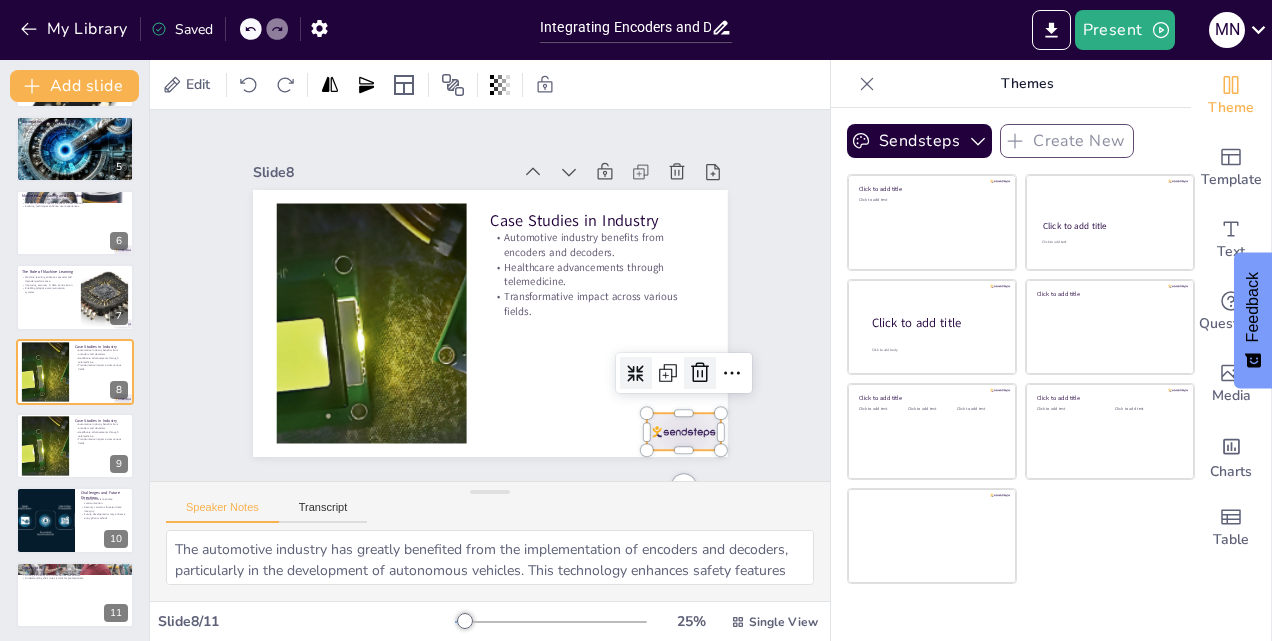 click 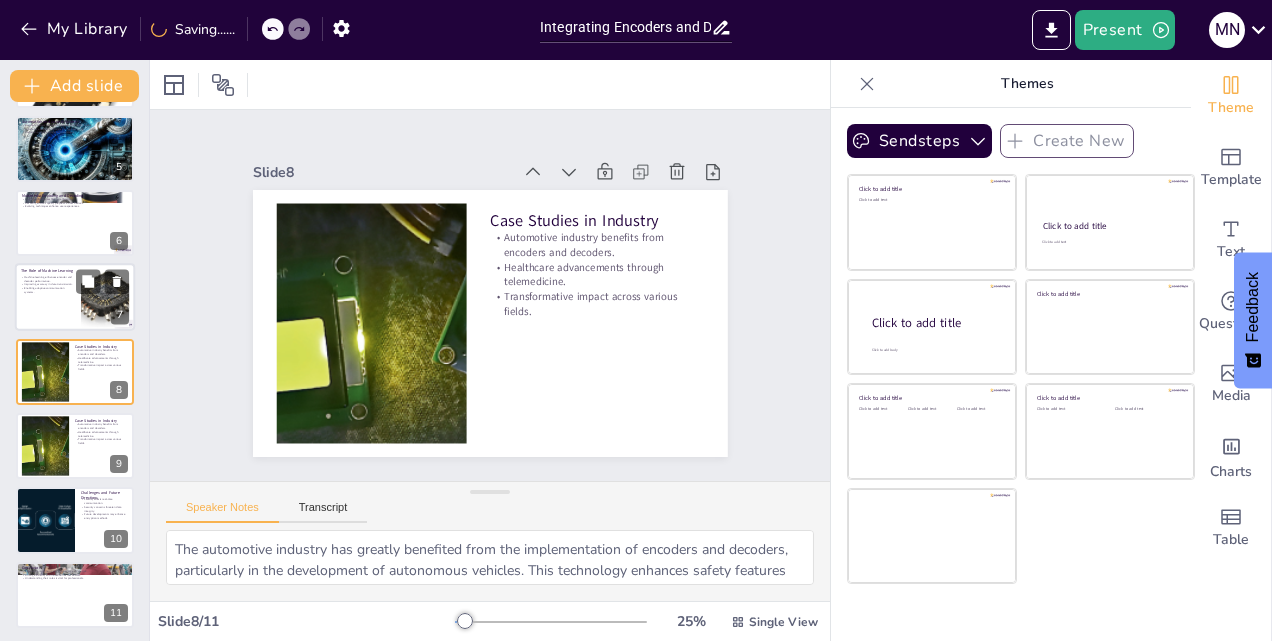 click on "Enabling adaptive communication systems." at bounding box center [48, 290] 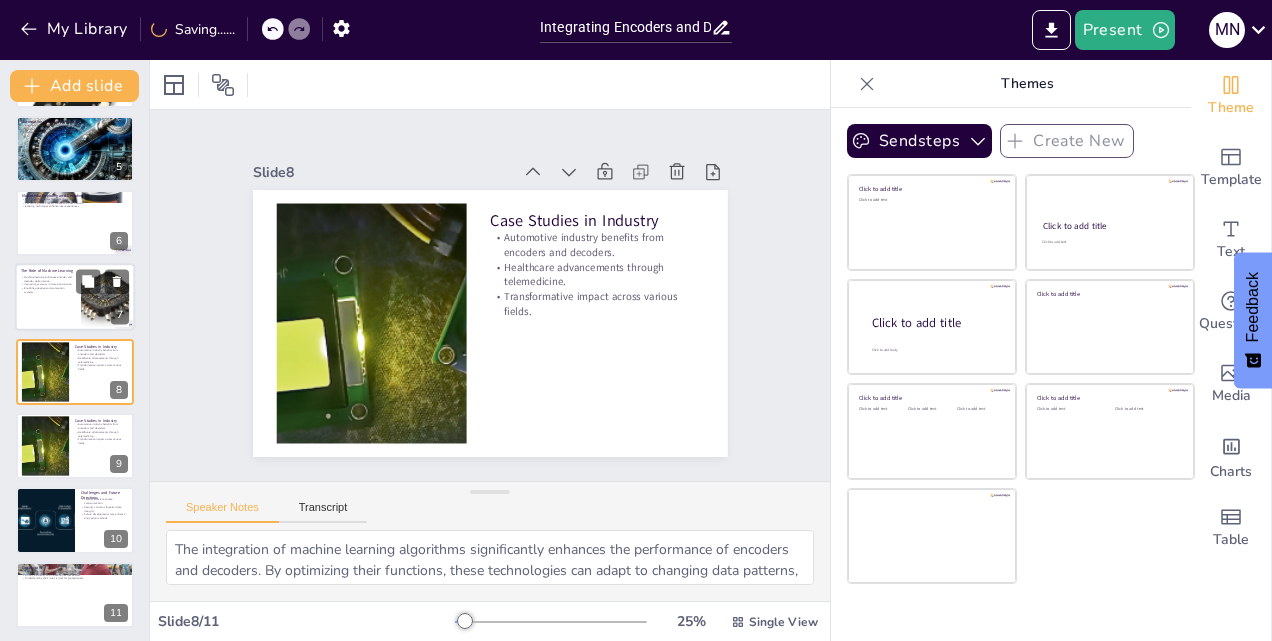 scroll, scrollTop: 226, scrollLeft: 0, axis: vertical 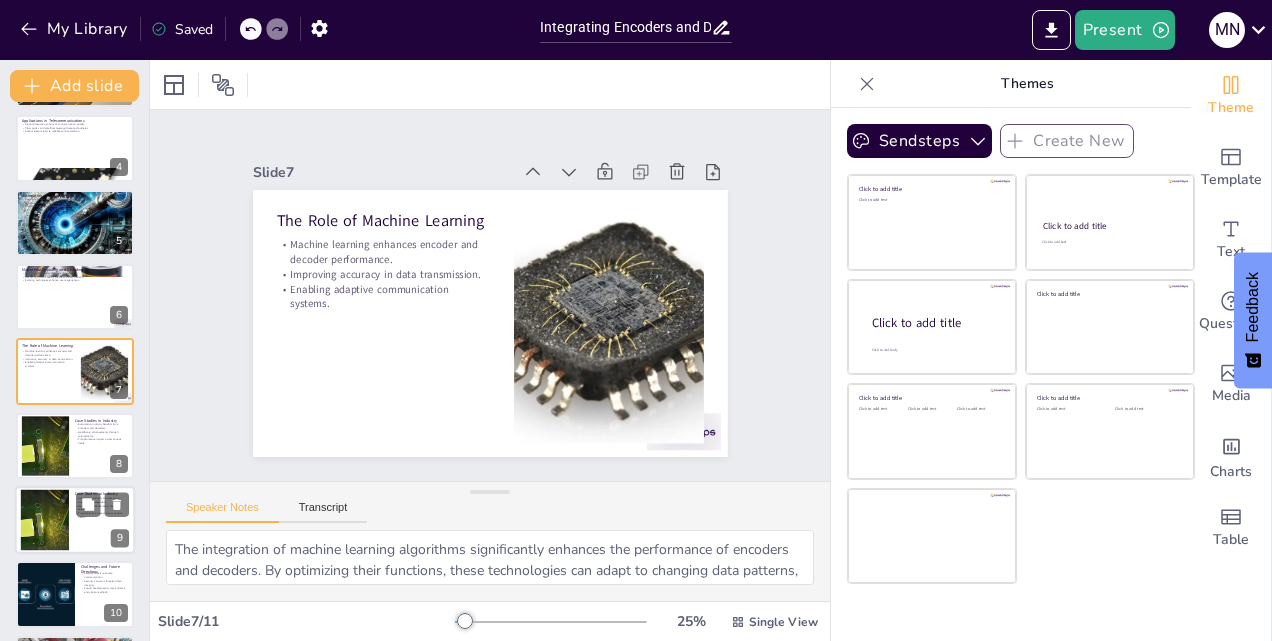 click at bounding box center (45, 520) 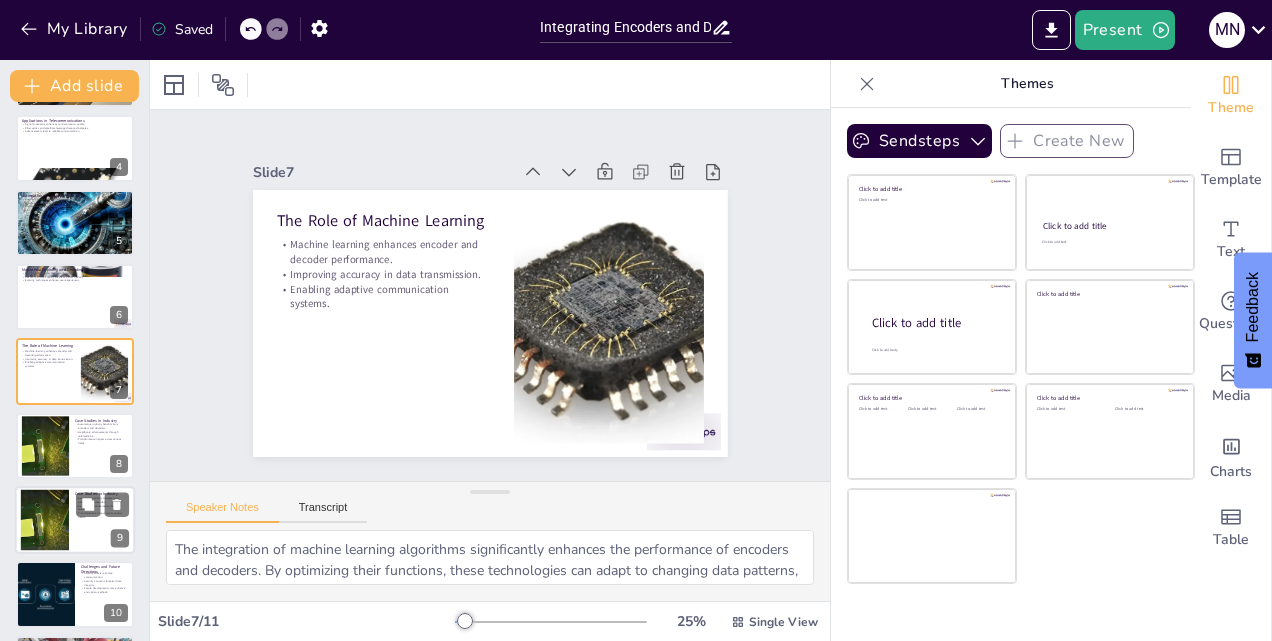 type on "The automotive industry has greatly benefited from the implementation of encoders and decoders, particularly in the development of autonomous vehicles. This technology enhances safety features and improves overall vehicle performance, showcasing the importance of these components.
Telemedicine solutions in healthcare demonstrate the significant role of encoders and decoders in enabling remote consultations and monitoring. This advancement allows for better patient care and accessibility, particularly in underserved areas.
The transformative impact of encoders and decoders is evident across various fields. By enabling real-time data processing and enhancing operational capabilities, these technologies drive innovation and improve efficiency in diverse industries." 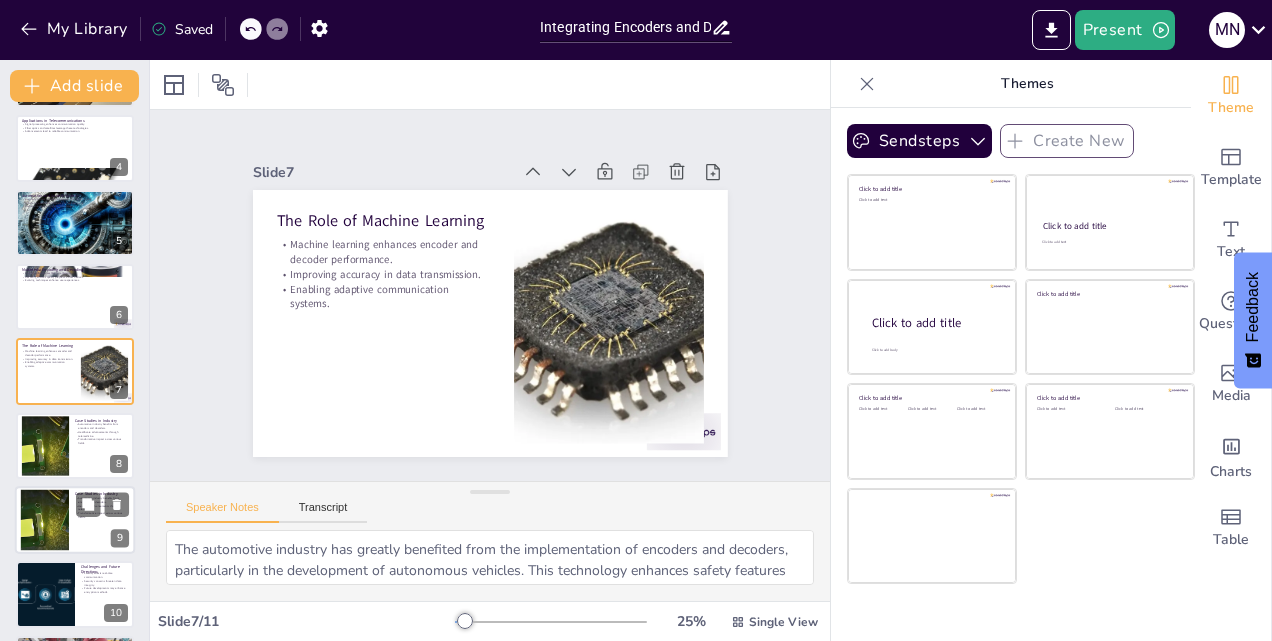 scroll, scrollTop: 302, scrollLeft: 0, axis: vertical 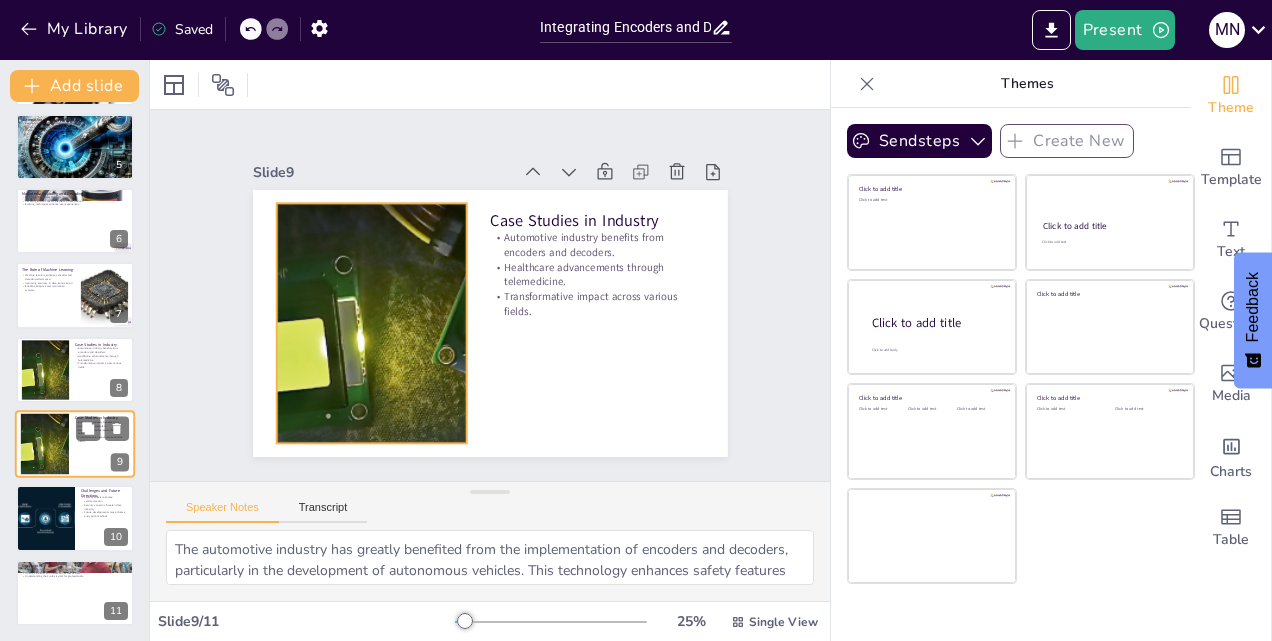 click at bounding box center [45, 444] 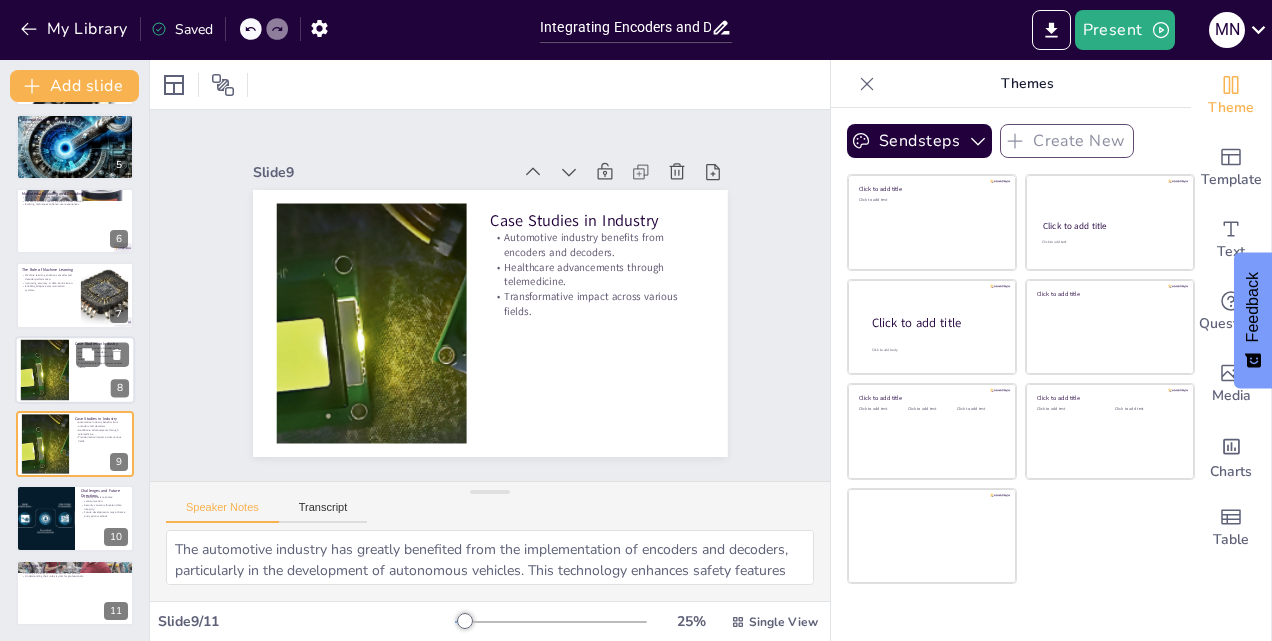 click at bounding box center (45, 369) 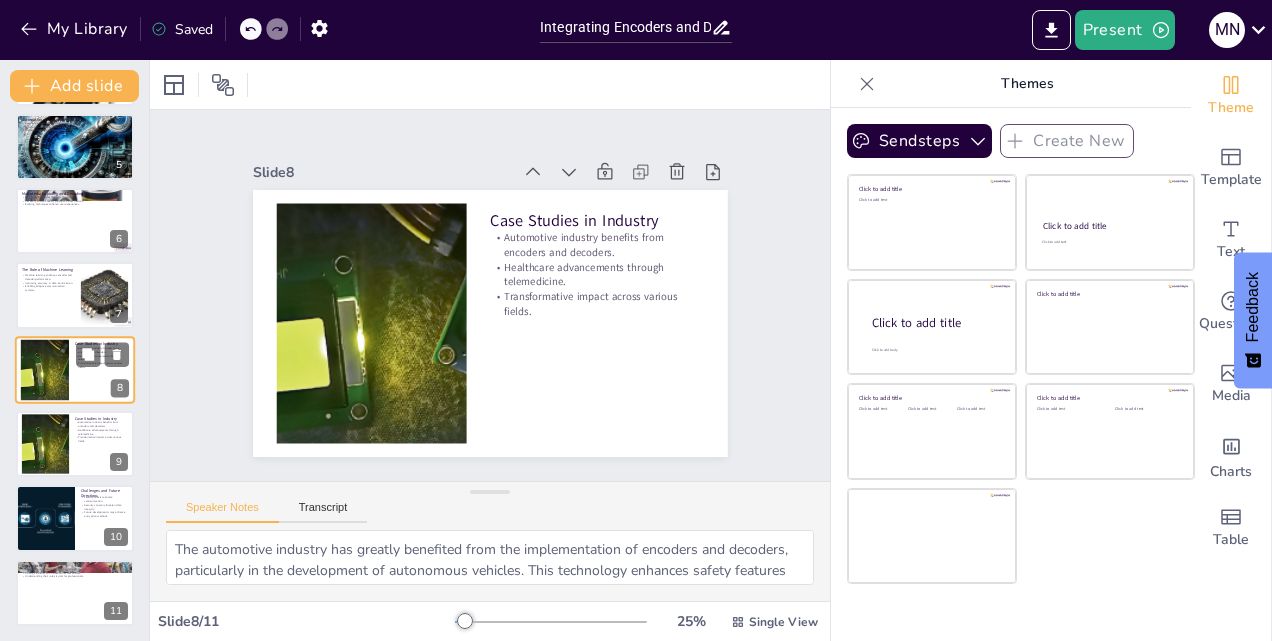 scroll, scrollTop: 300, scrollLeft: 0, axis: vertical 